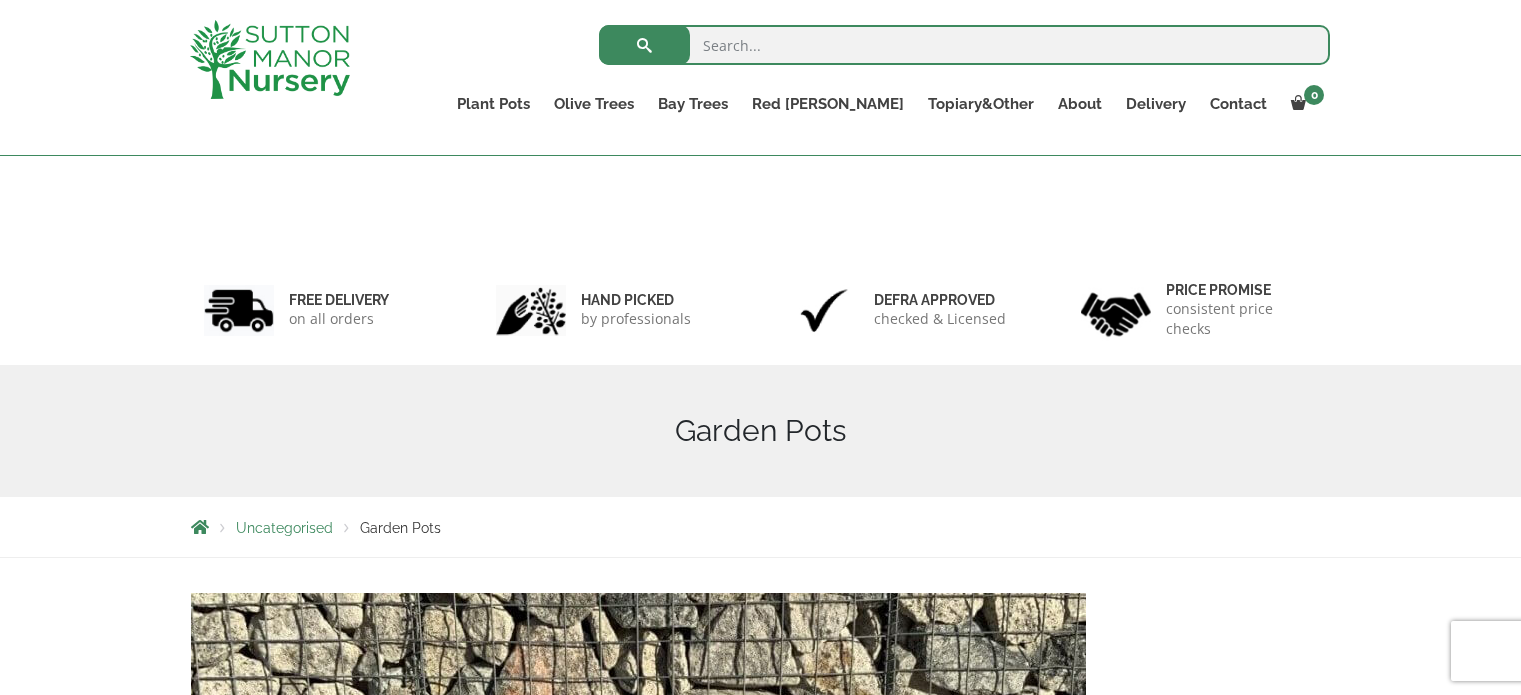 scroll, scrollTop: 600, scrollLeft: 0, axis: vertical 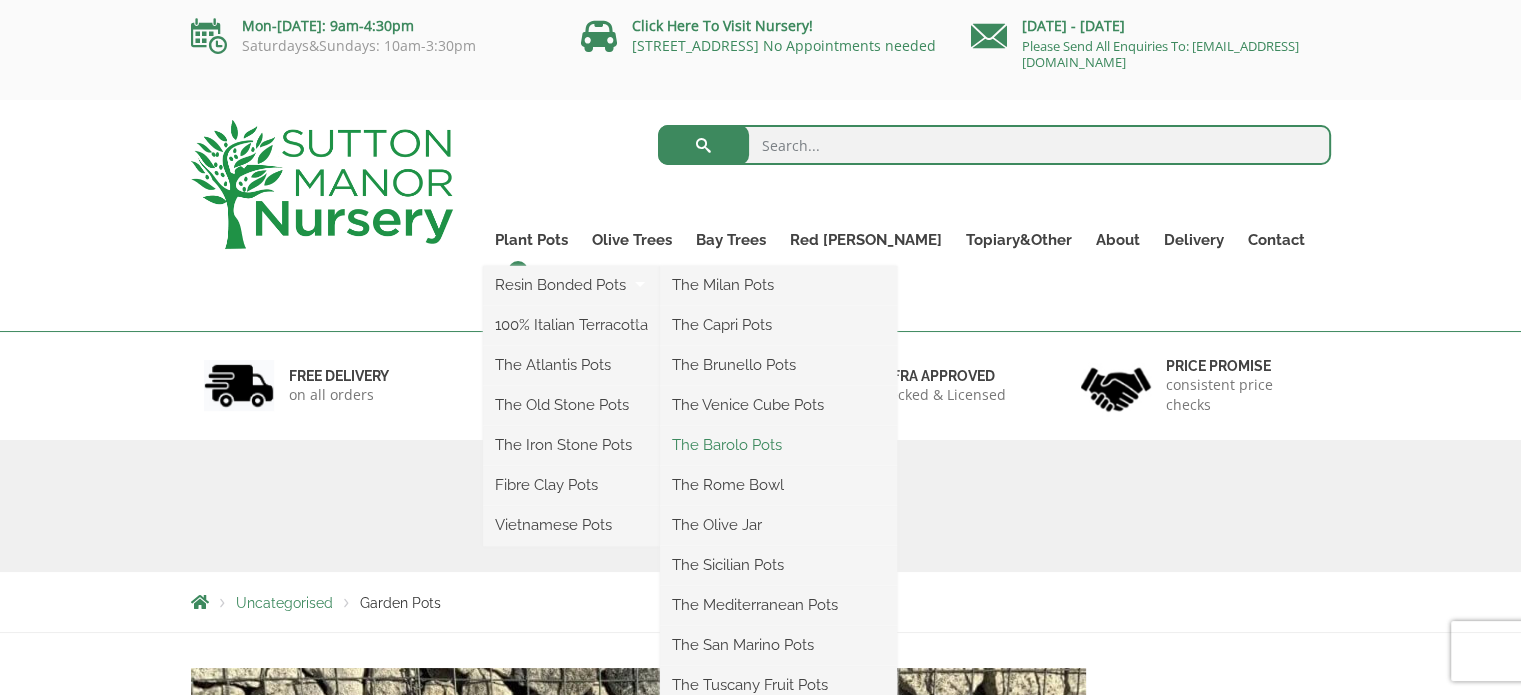 click on "The Barolo Pots" at bounding box center [778, 445] 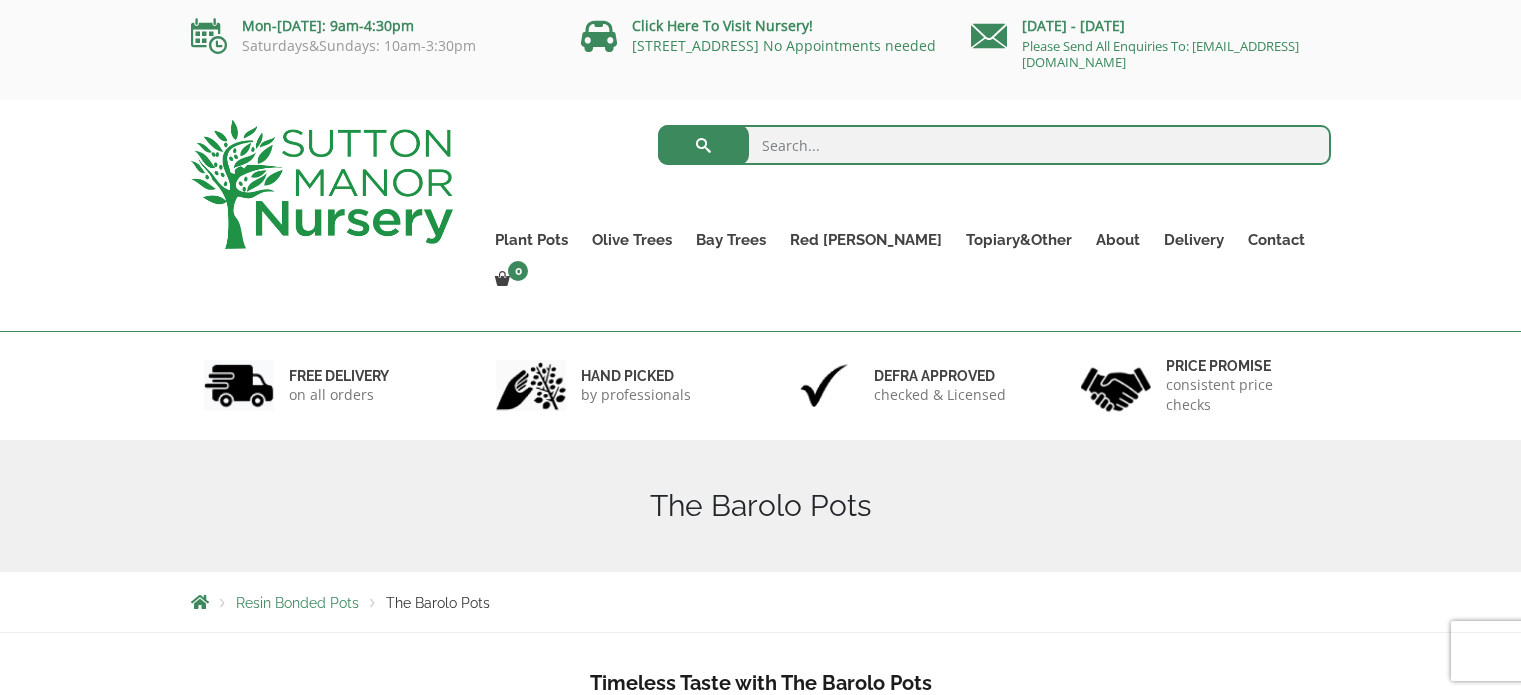 scroll, scrollTop: 0, scrollLeft: 0, axis: both 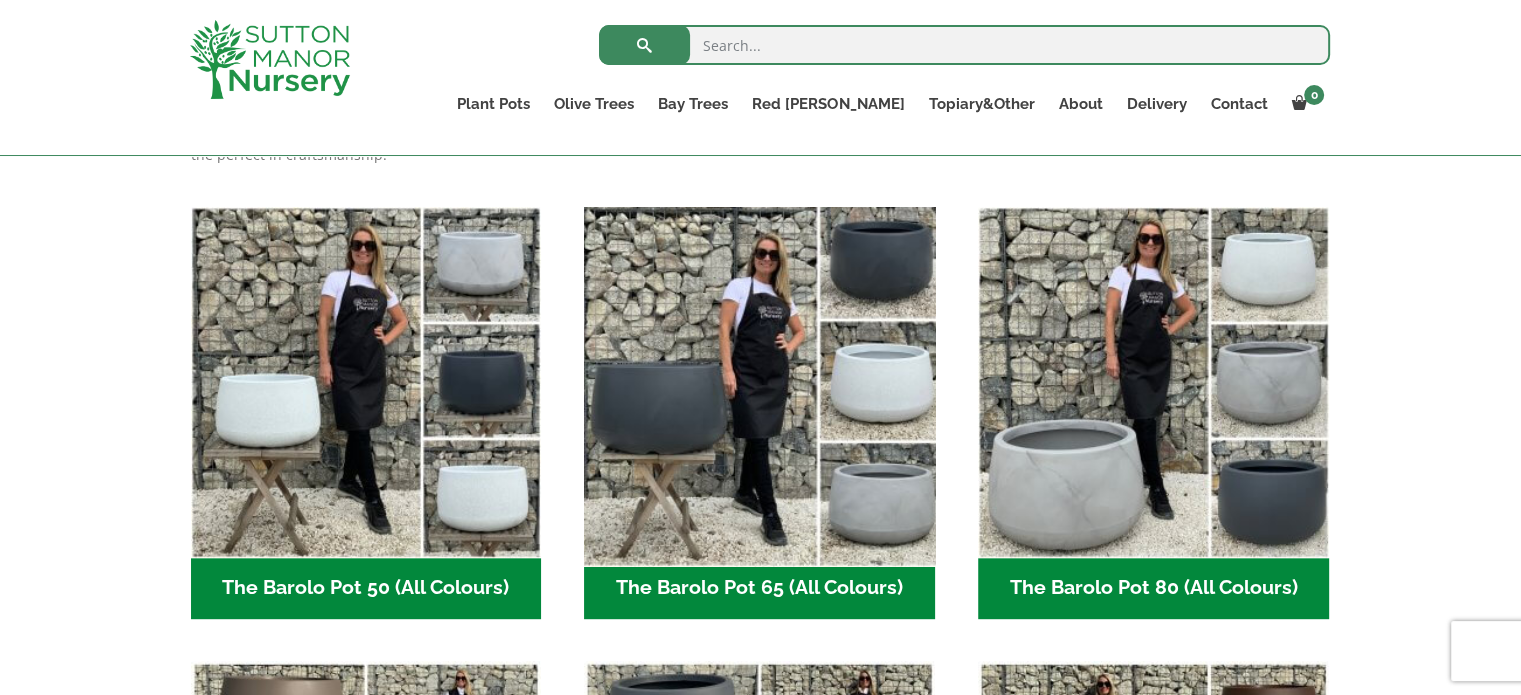 click at bounding box center [760, 382] 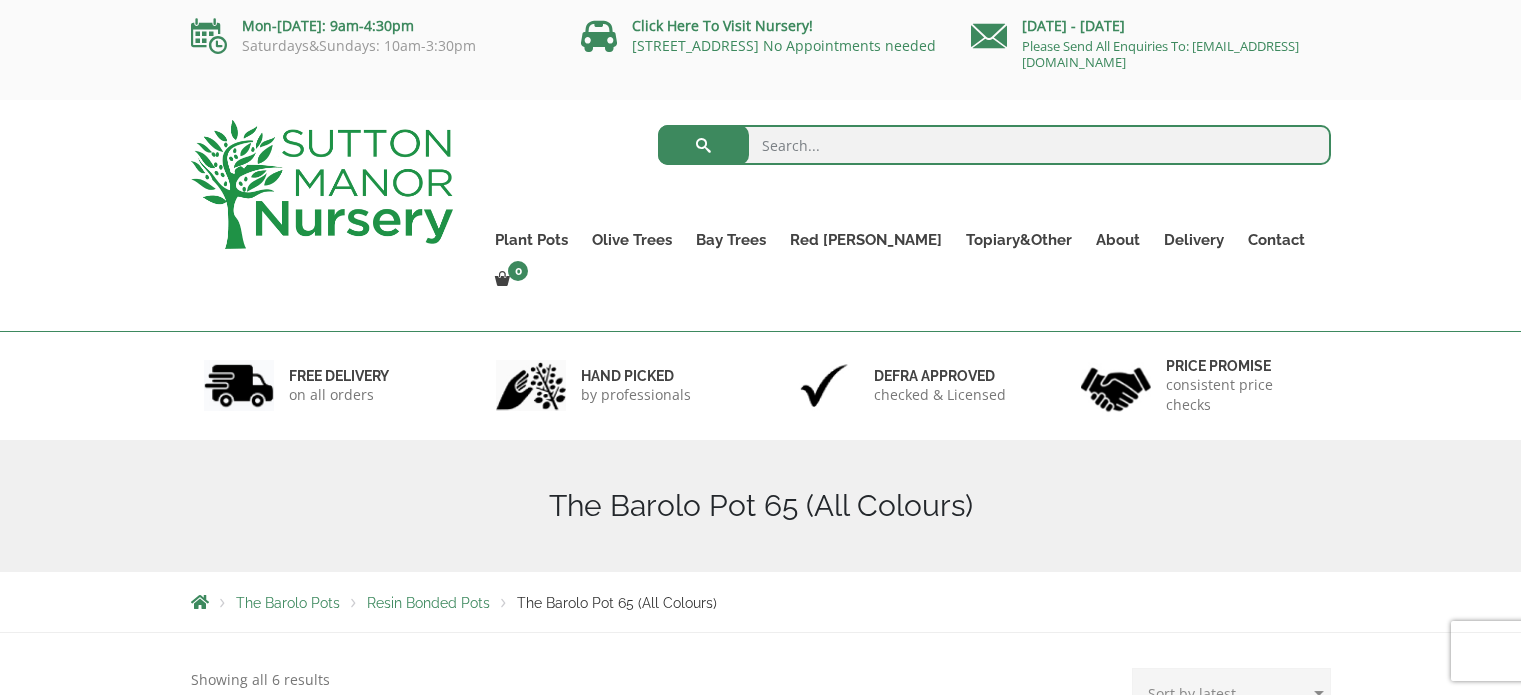 scroll, scrollTop: 0, scrollLeft: 0, axis: both 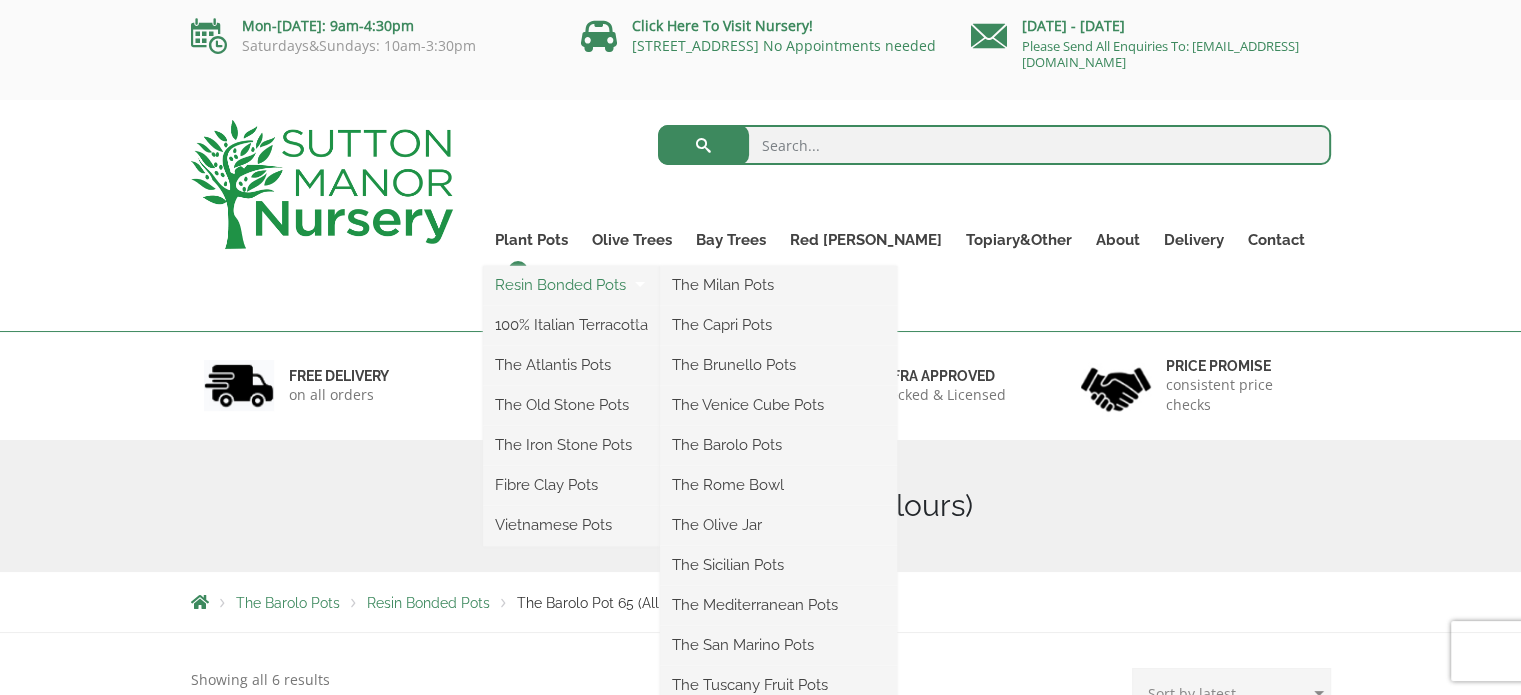 click on "Resin Bonded Pots" at bounding box center [571, 285] 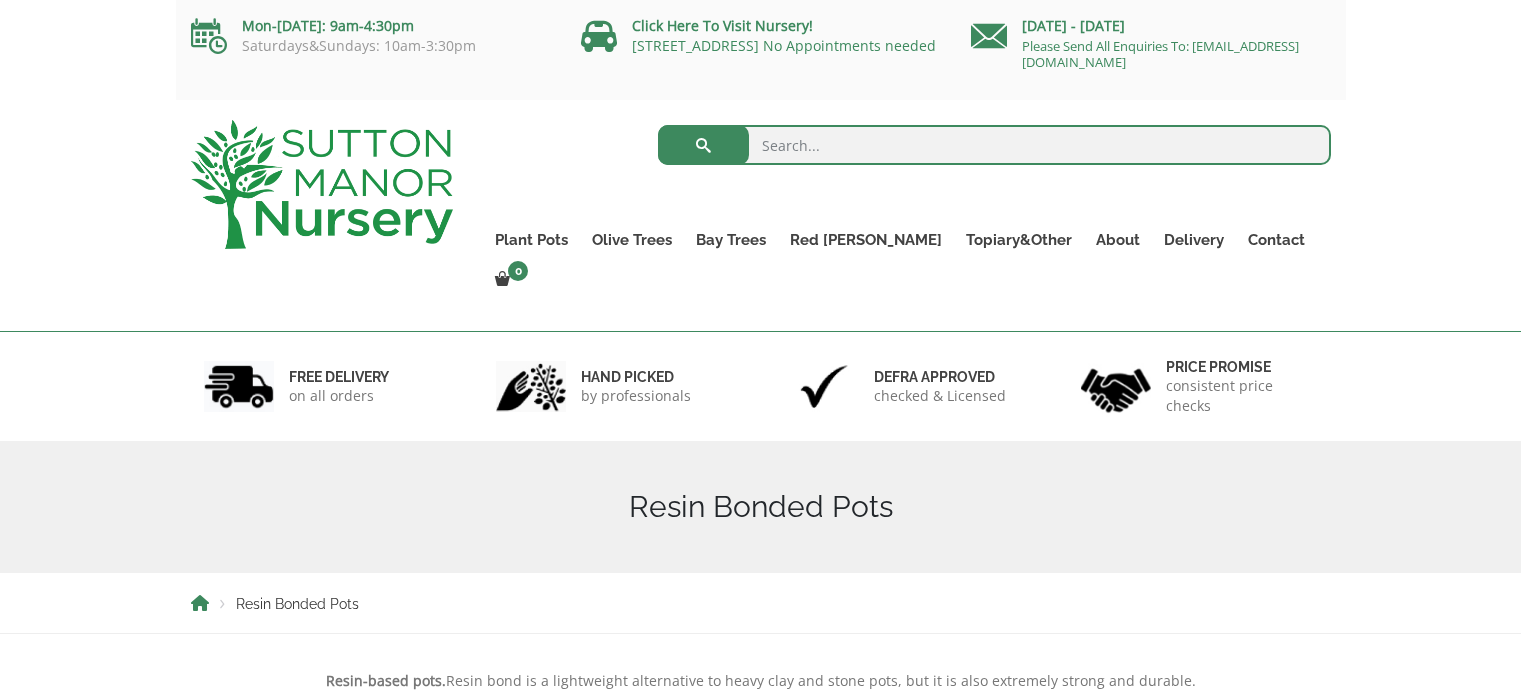 scroll, scrollTop: 0, scrollLeft: 0, axis: both 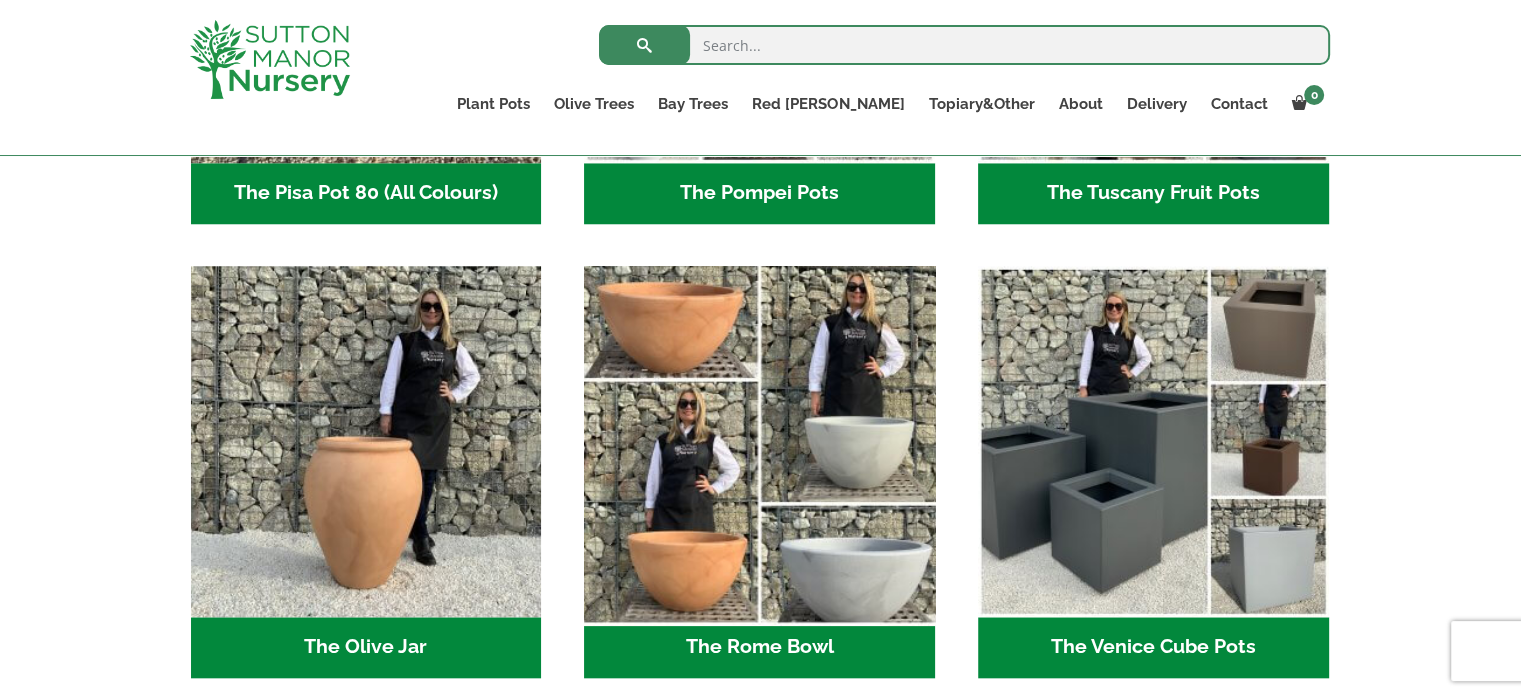 click at bounding box center [760, 441] 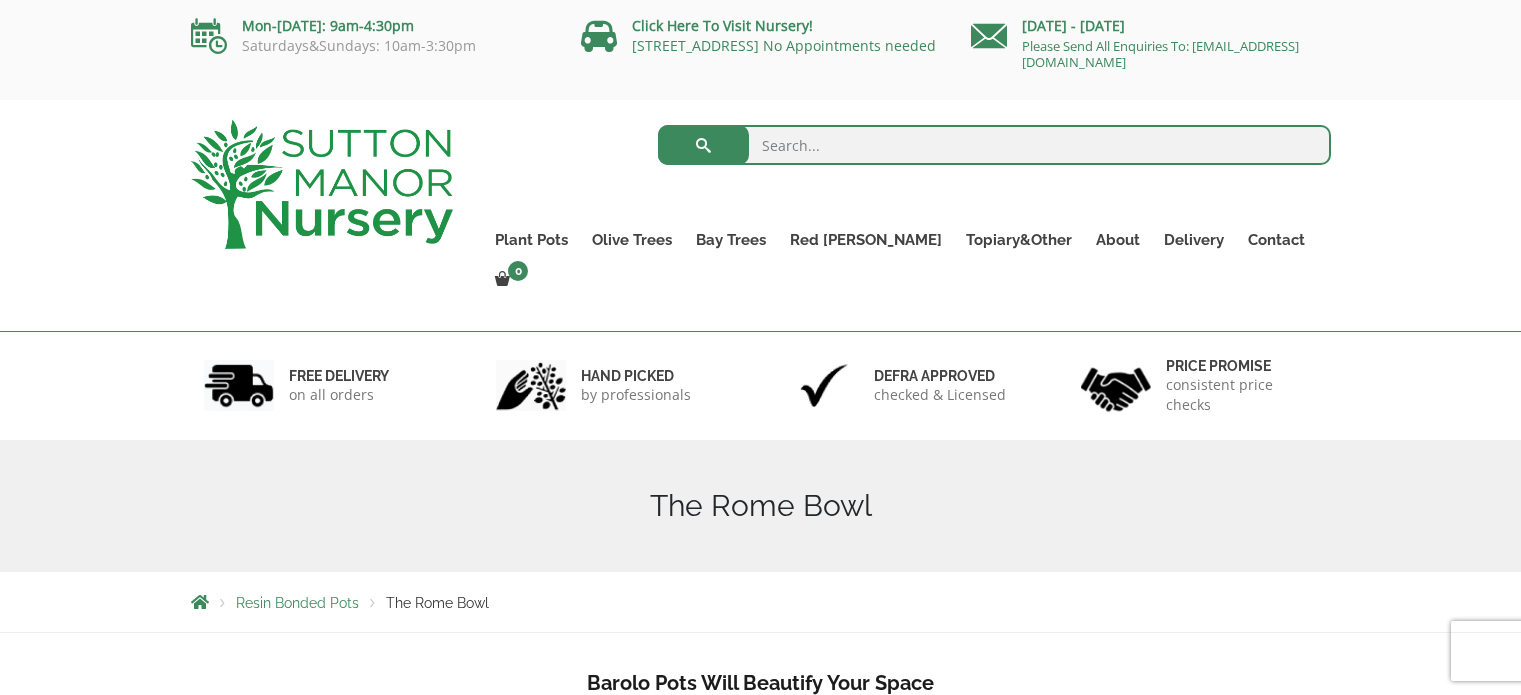 scroll, scrollTop: 0, scrollLeft: 0, axis: both 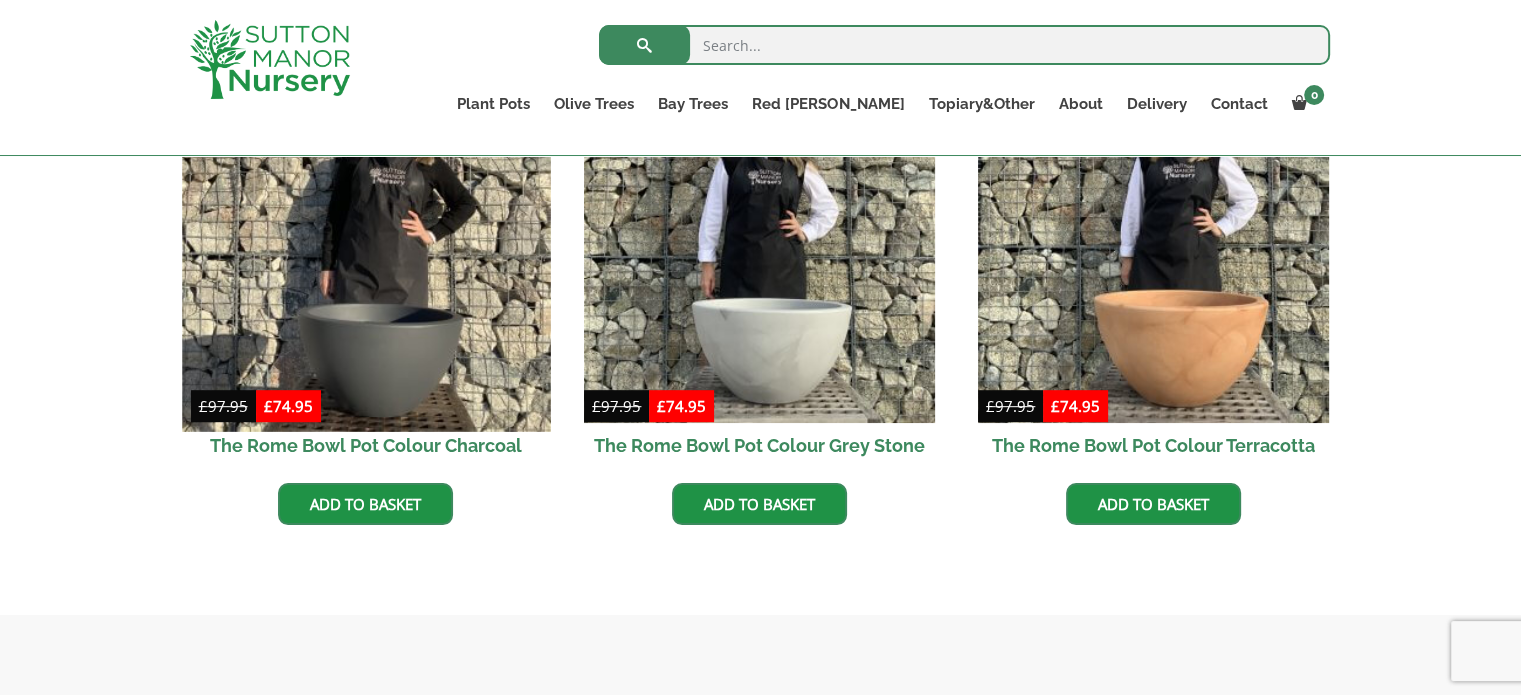 click at bounding box center (366, 247) 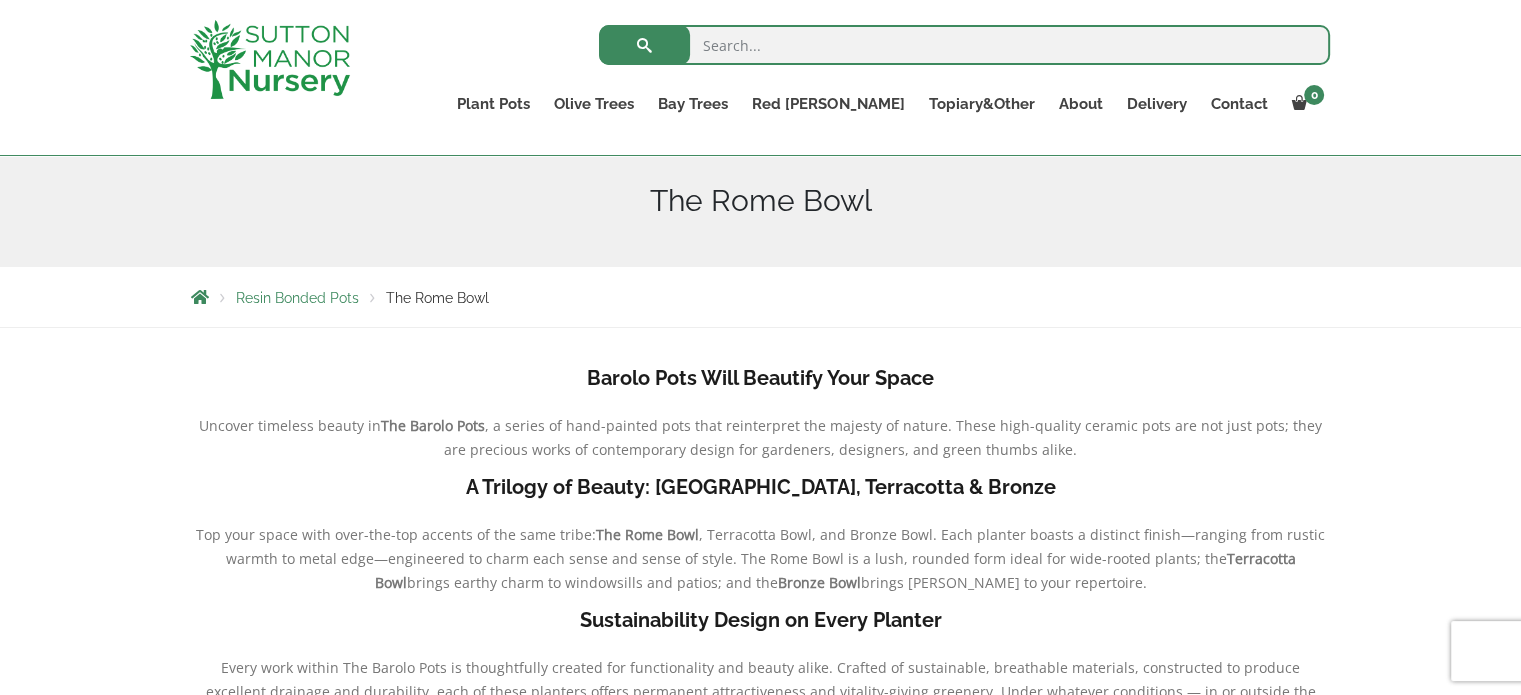 scroll, scrollTop: 200, scrollLeft: 0, axis: vertical 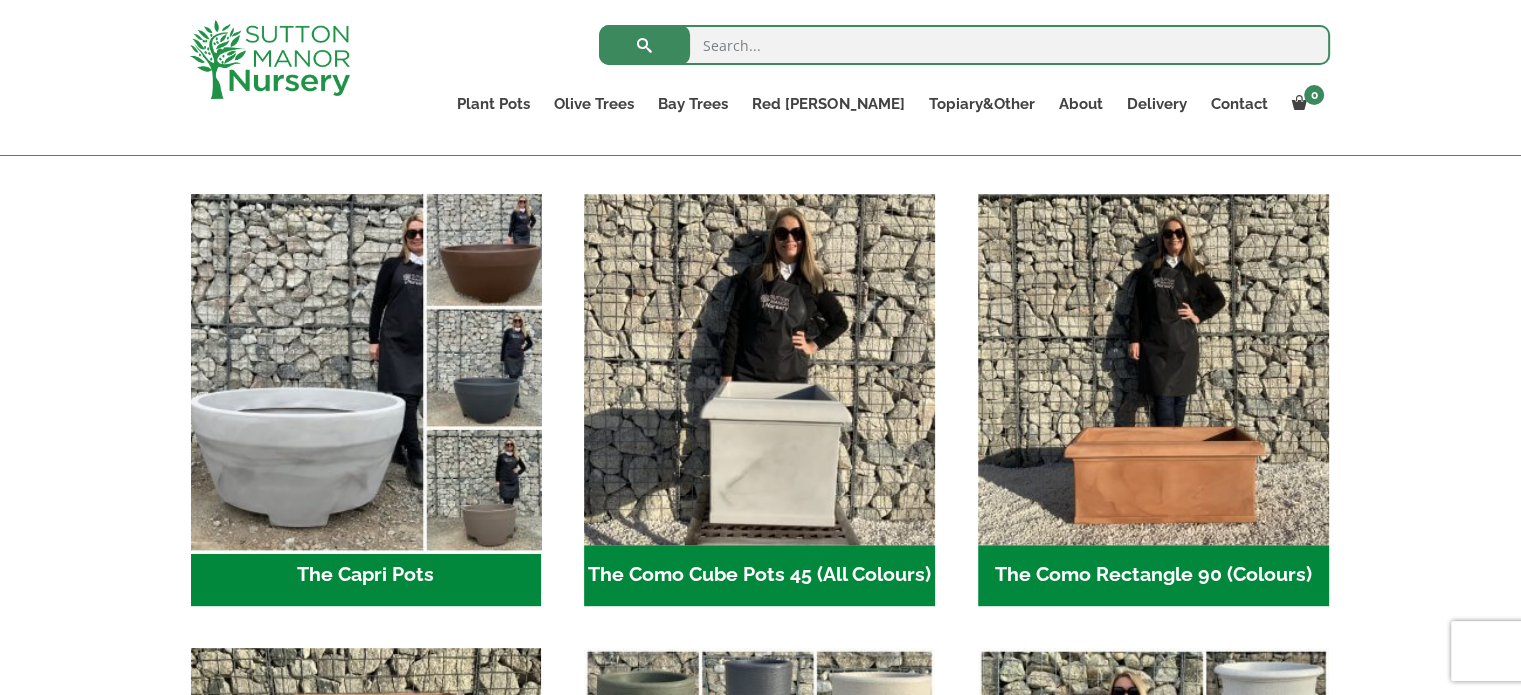 click at bounding box center [366, 369] 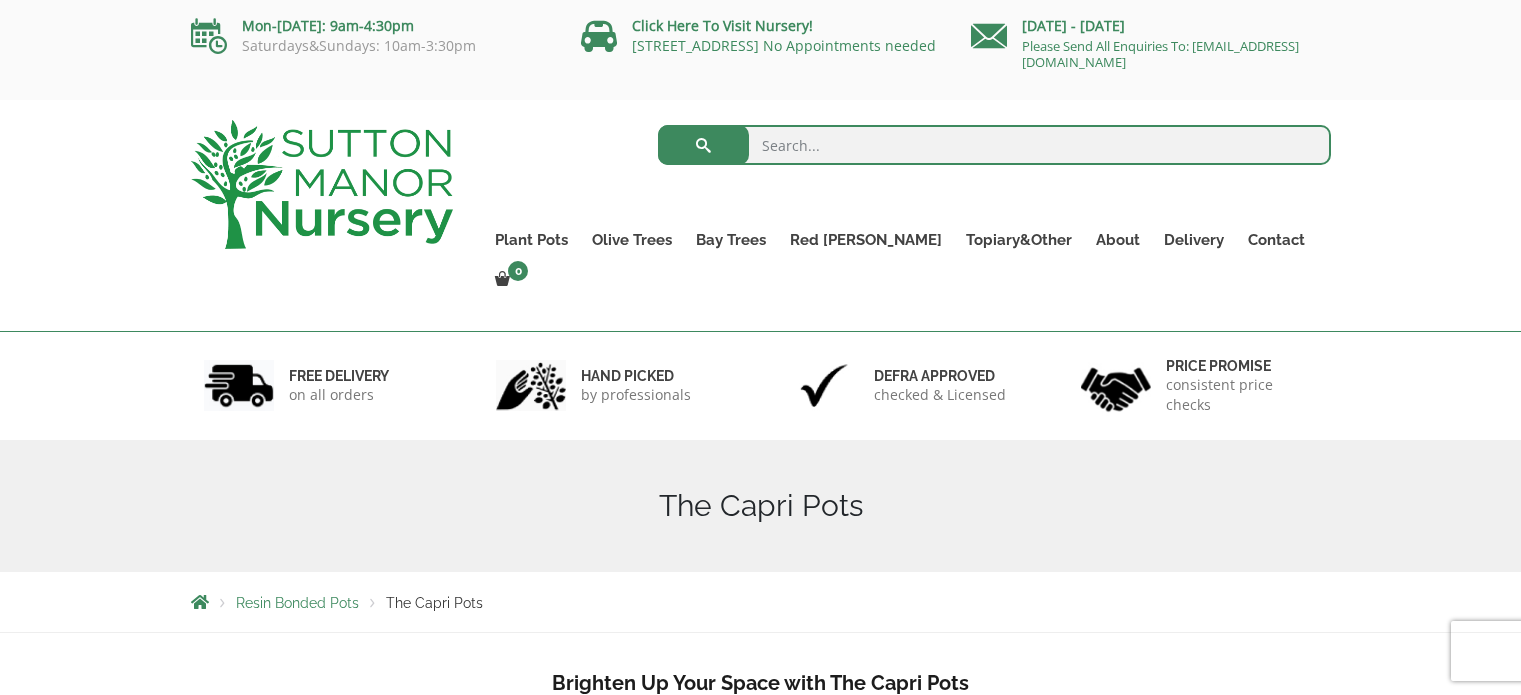 scroll, scrollTop: 0, scrollLeft: 0, axis: both 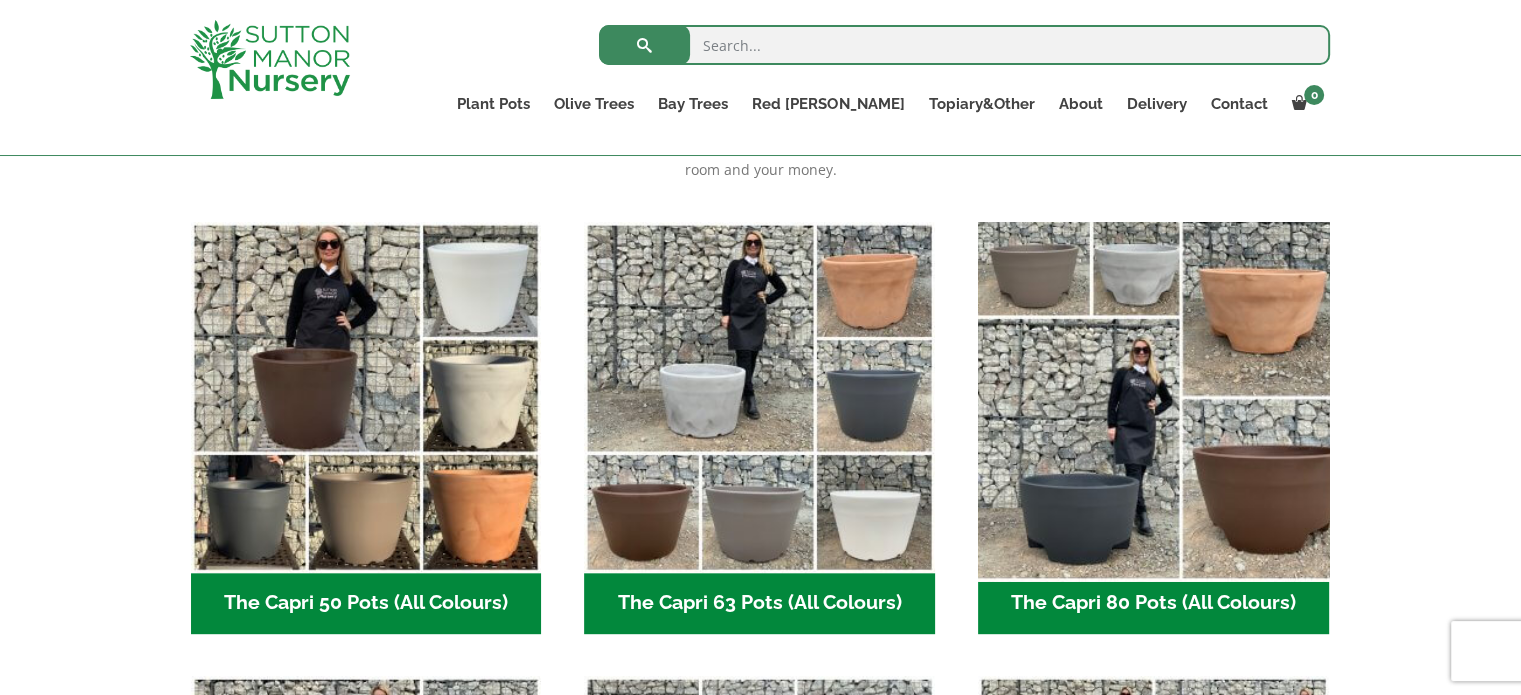 click at bounding box center [1153, 397] 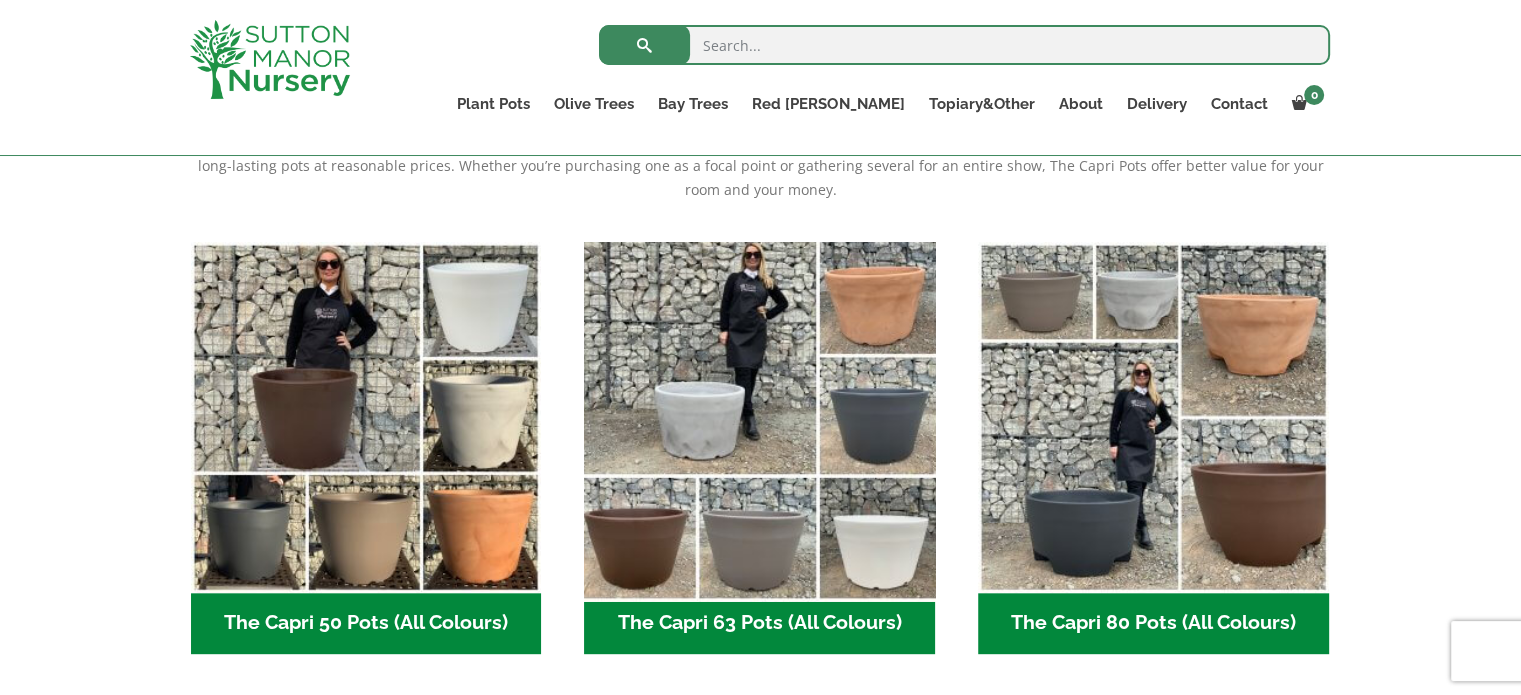 scroll, scrollTop: 900, scrollLeft: 0, axis: vertical 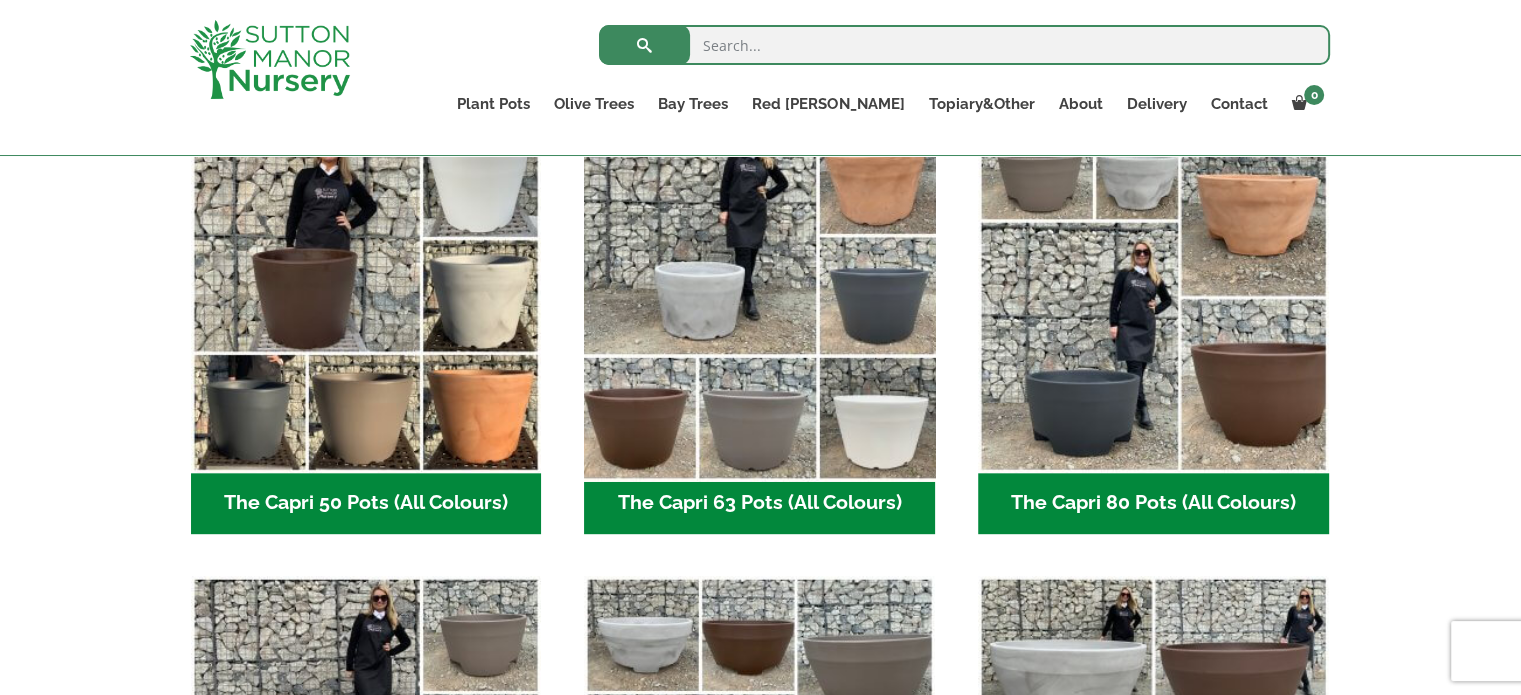 click at bounding box center [760, 297] 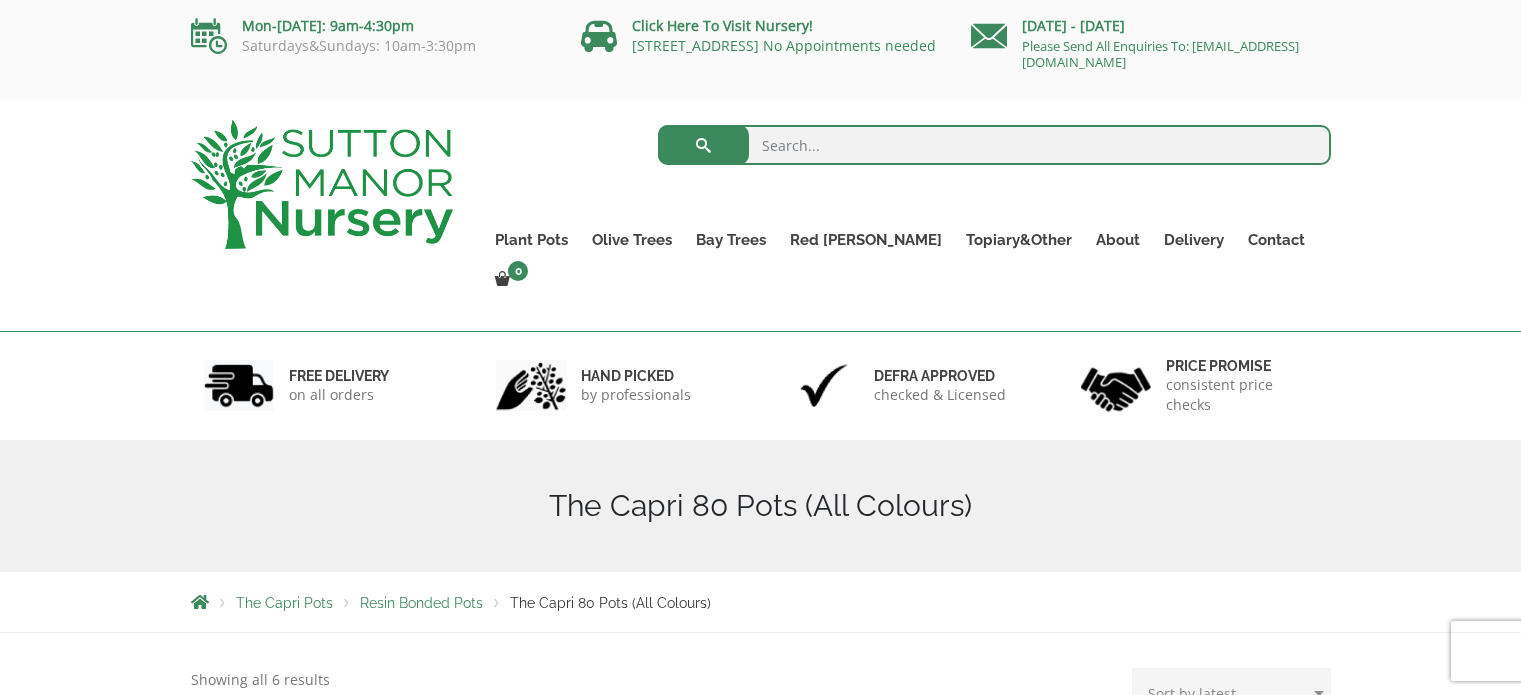 scroll, scrollTop: 0, scrollLeft: 0, axis: both 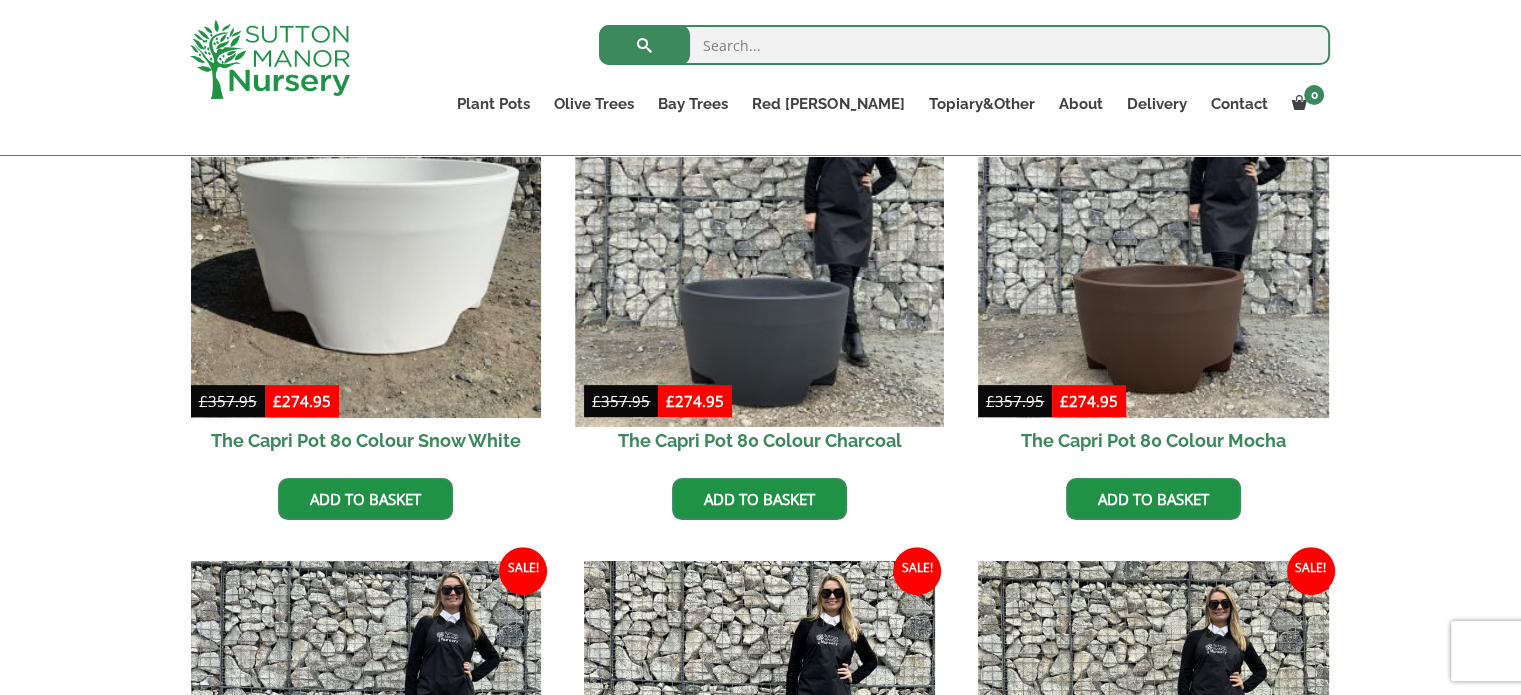 click at bounding box center [760, 242] 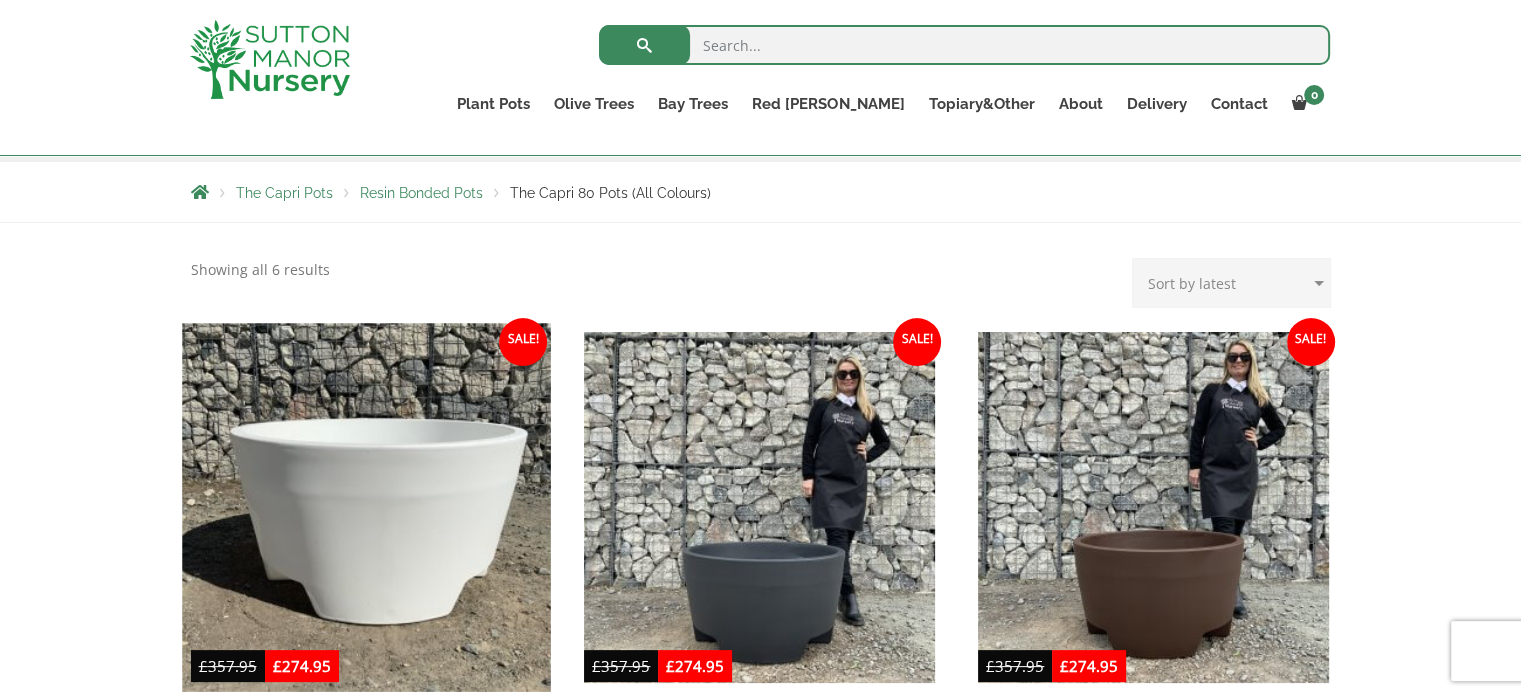 scroll, scrollTop: 300, scrollLeft: 0, axis: vertical 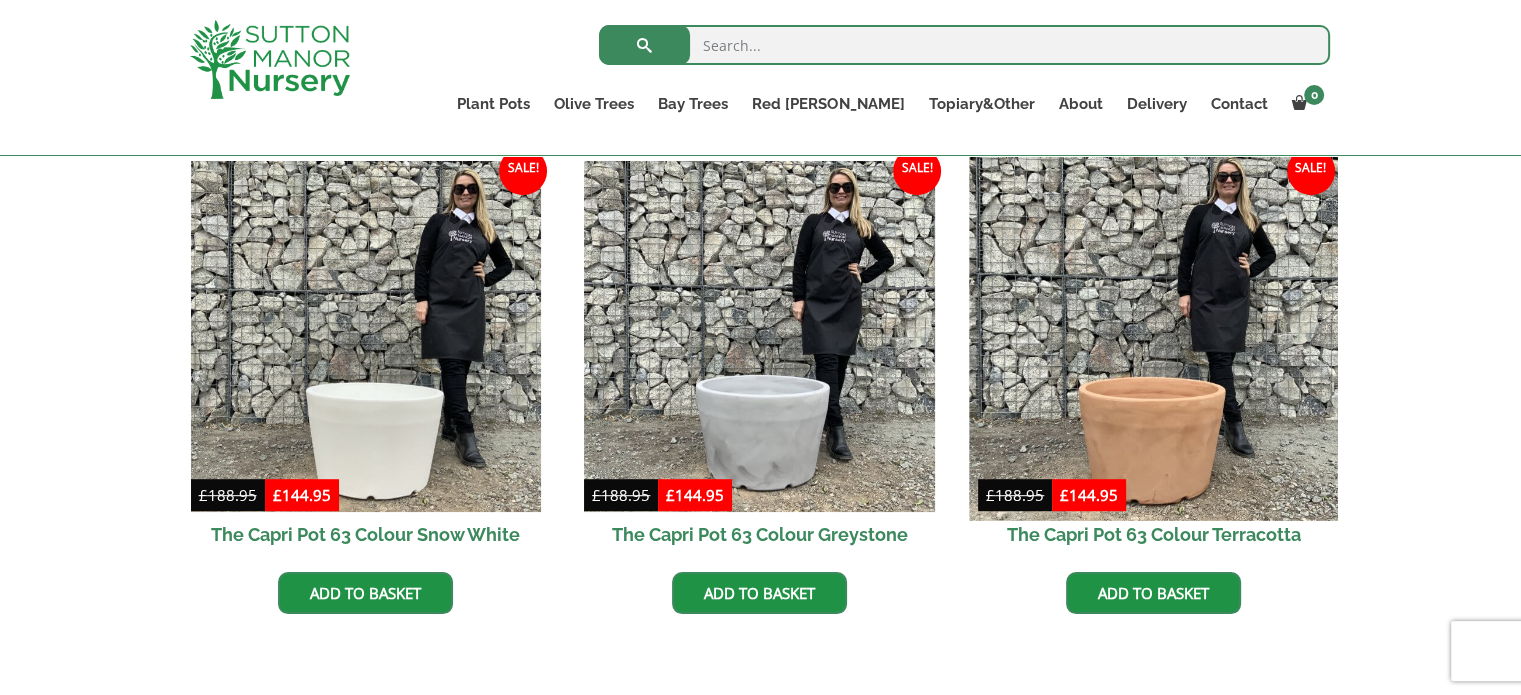 click at bounding box center (1153, 337) 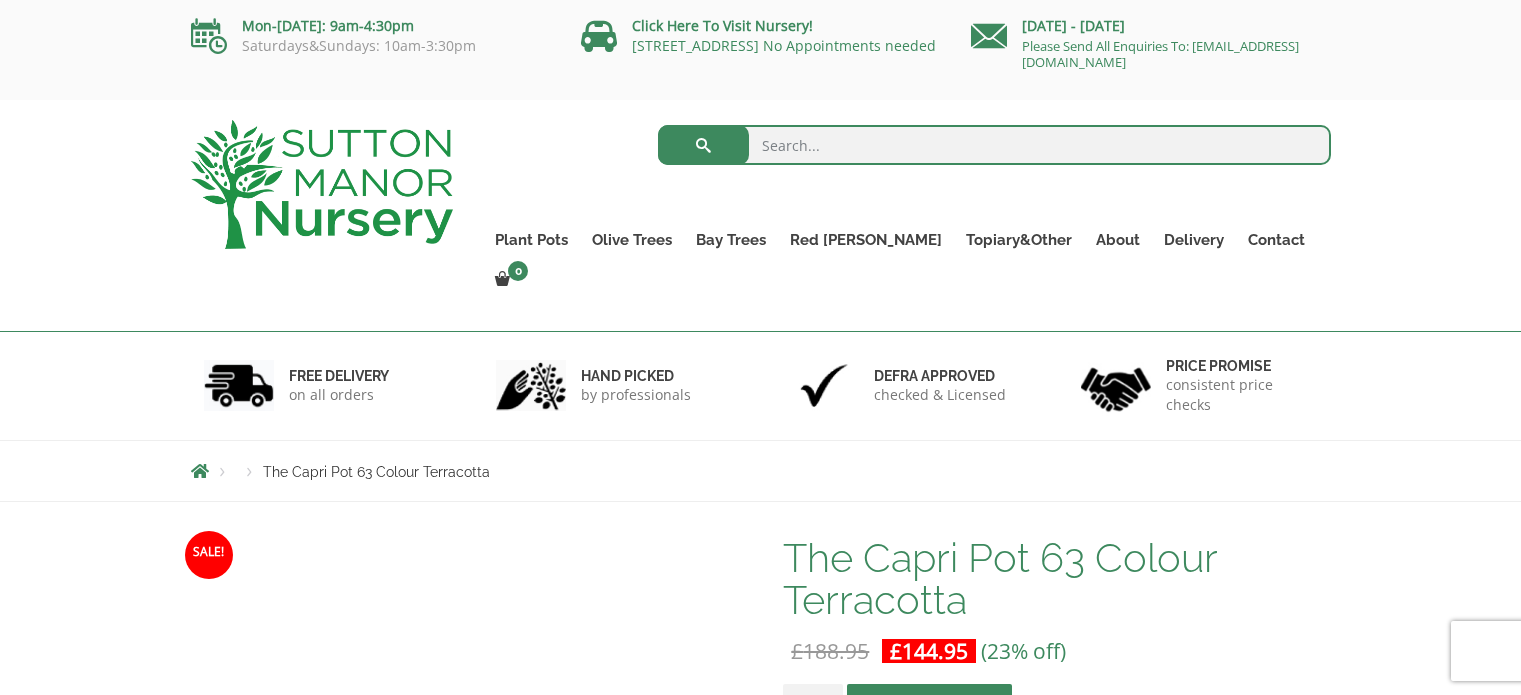 scroll, scrollTop: 0, scrollLeft: 0, axis: both 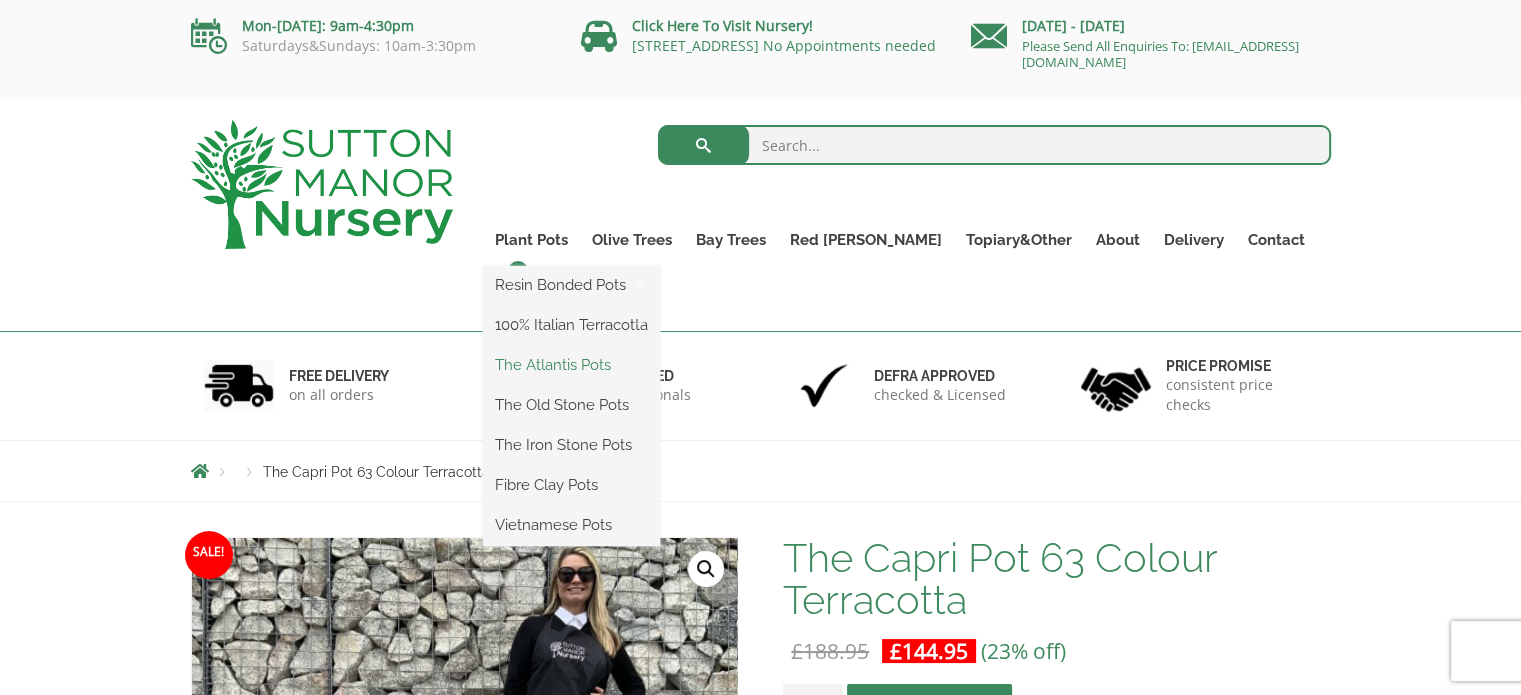 click on "The Atlantis Pots" at bounding box center (571, 365) 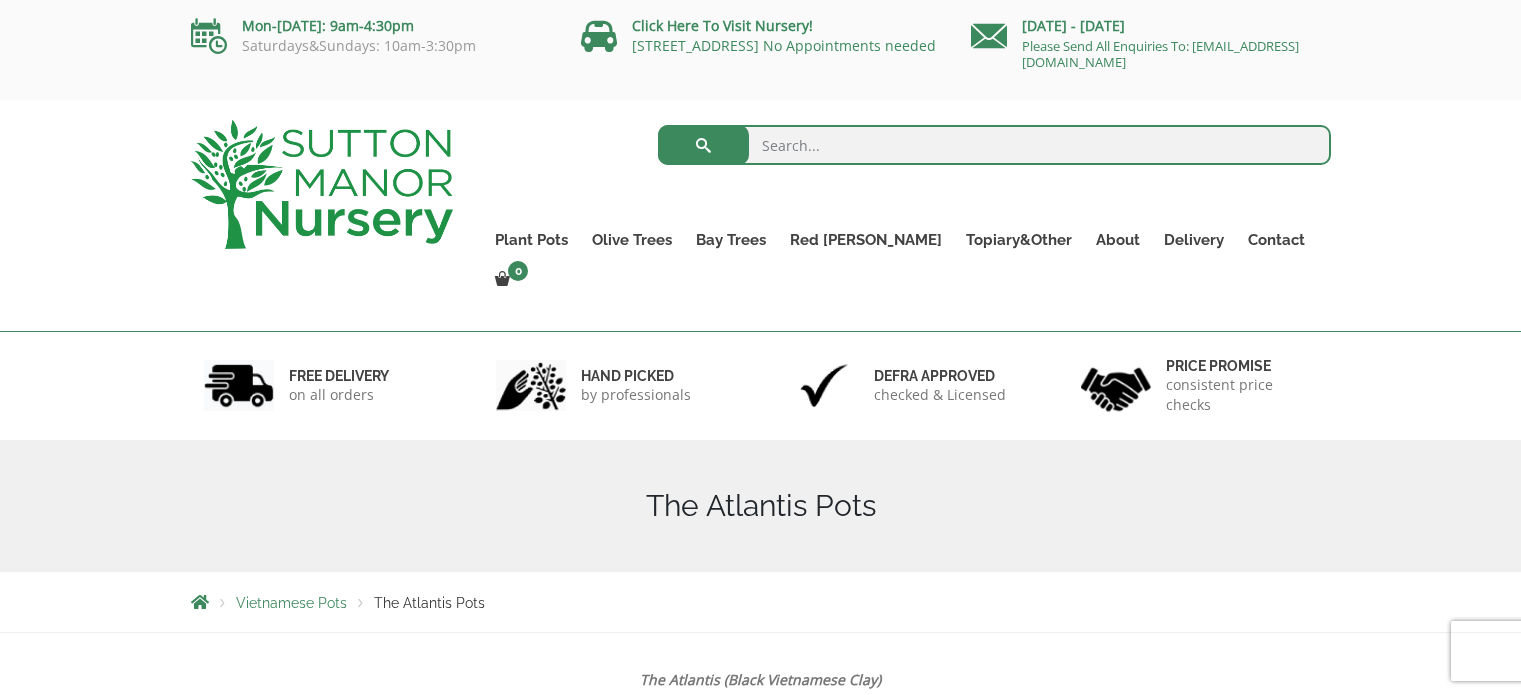 scroll, scrollTop: 0, scrollLeft: 0, axis: both 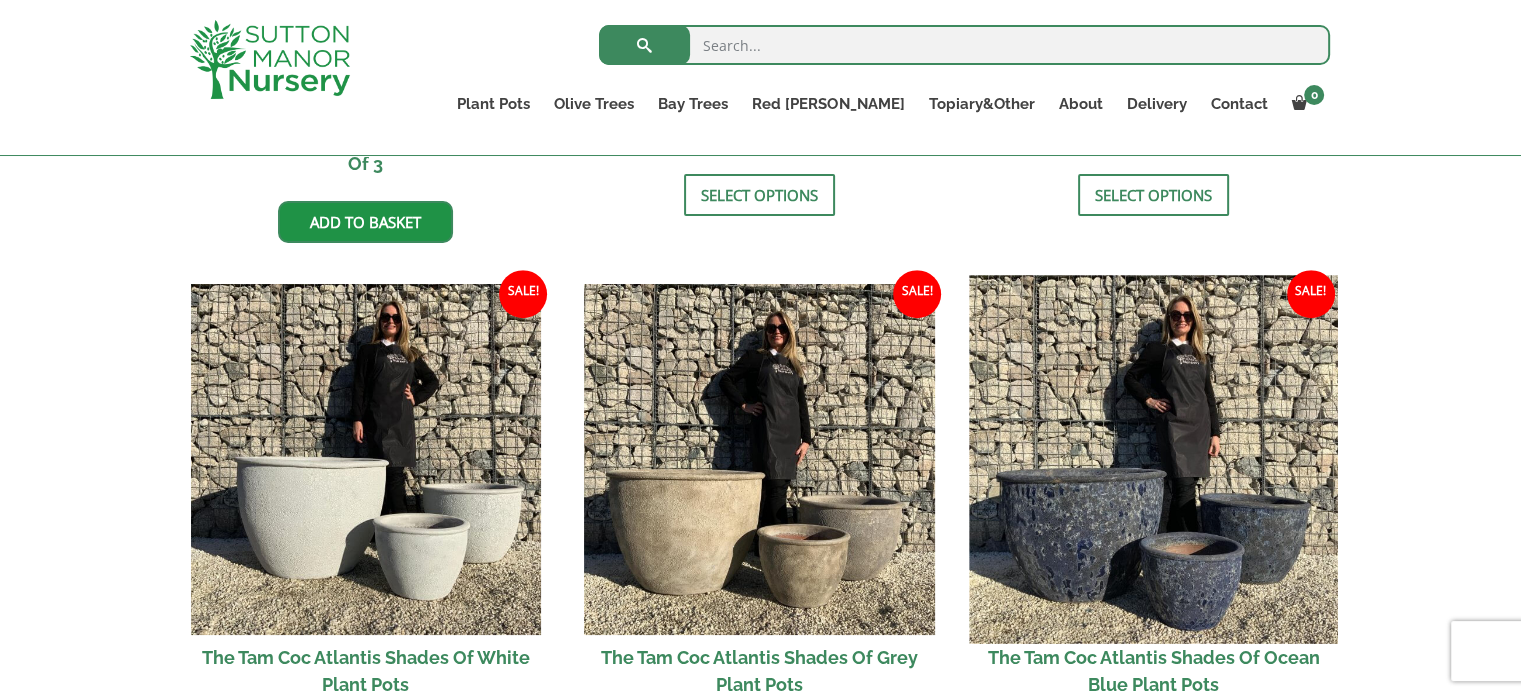 click at bounding box center [1153, 460] 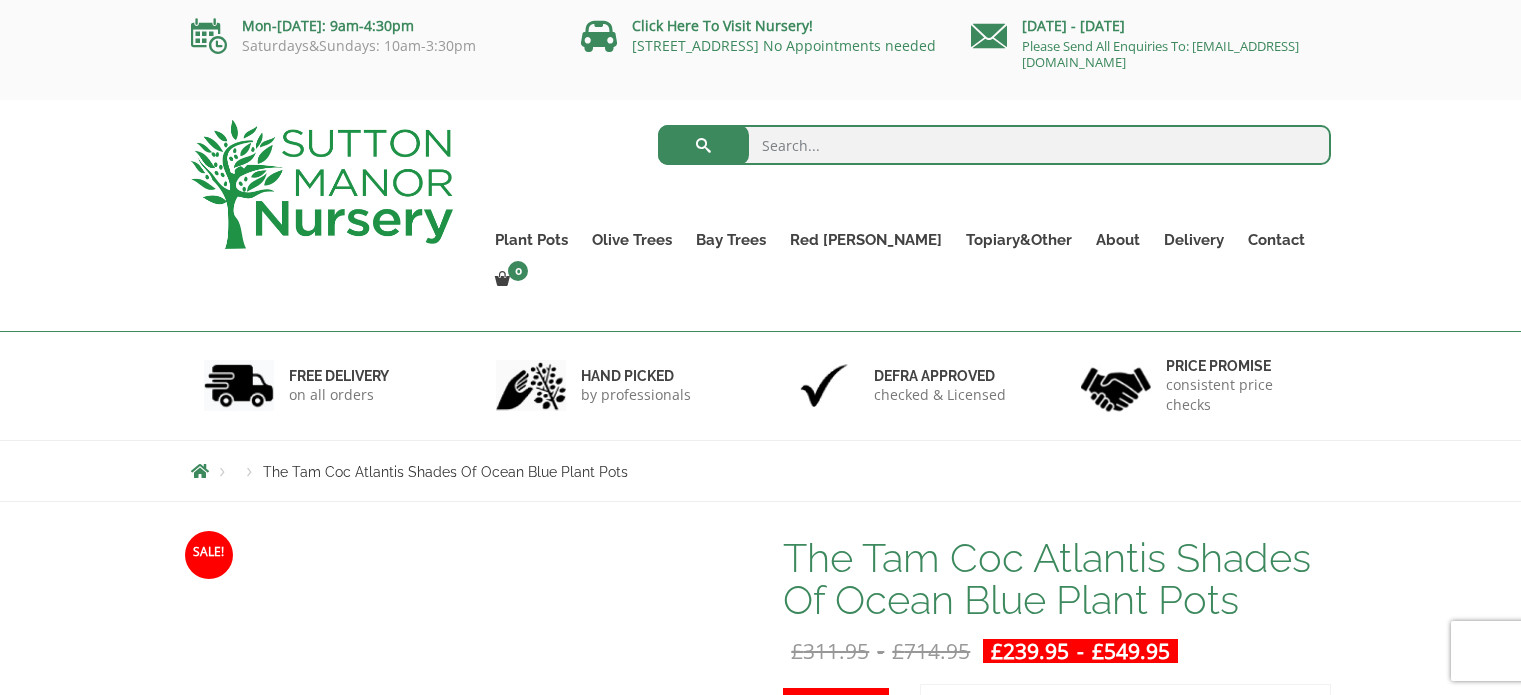 scroll, scrollTop: 0, scrollLeft: 0, axis: both 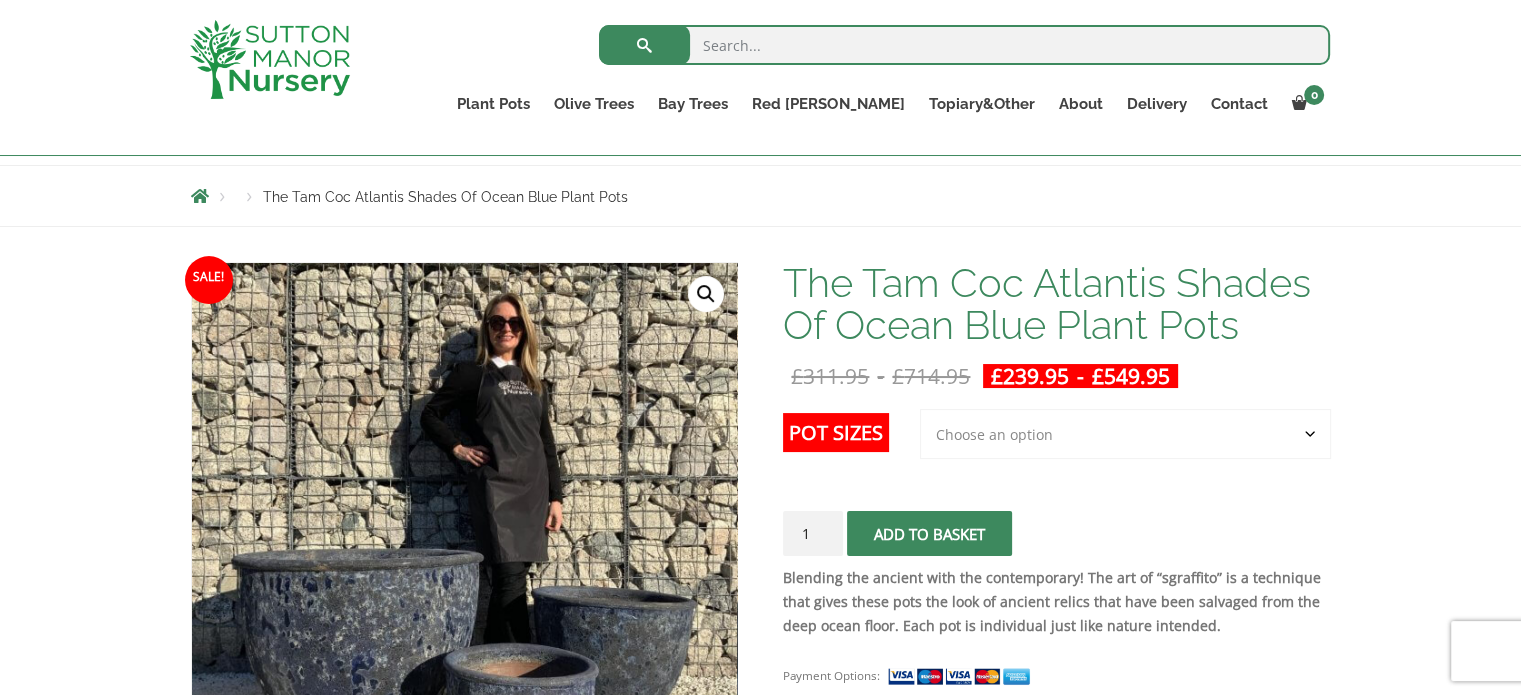 click on "Choose an option 3rd to Largest Pot In The Picture 2nd to Largest Pot In The Picture Largest pot In The Picture" 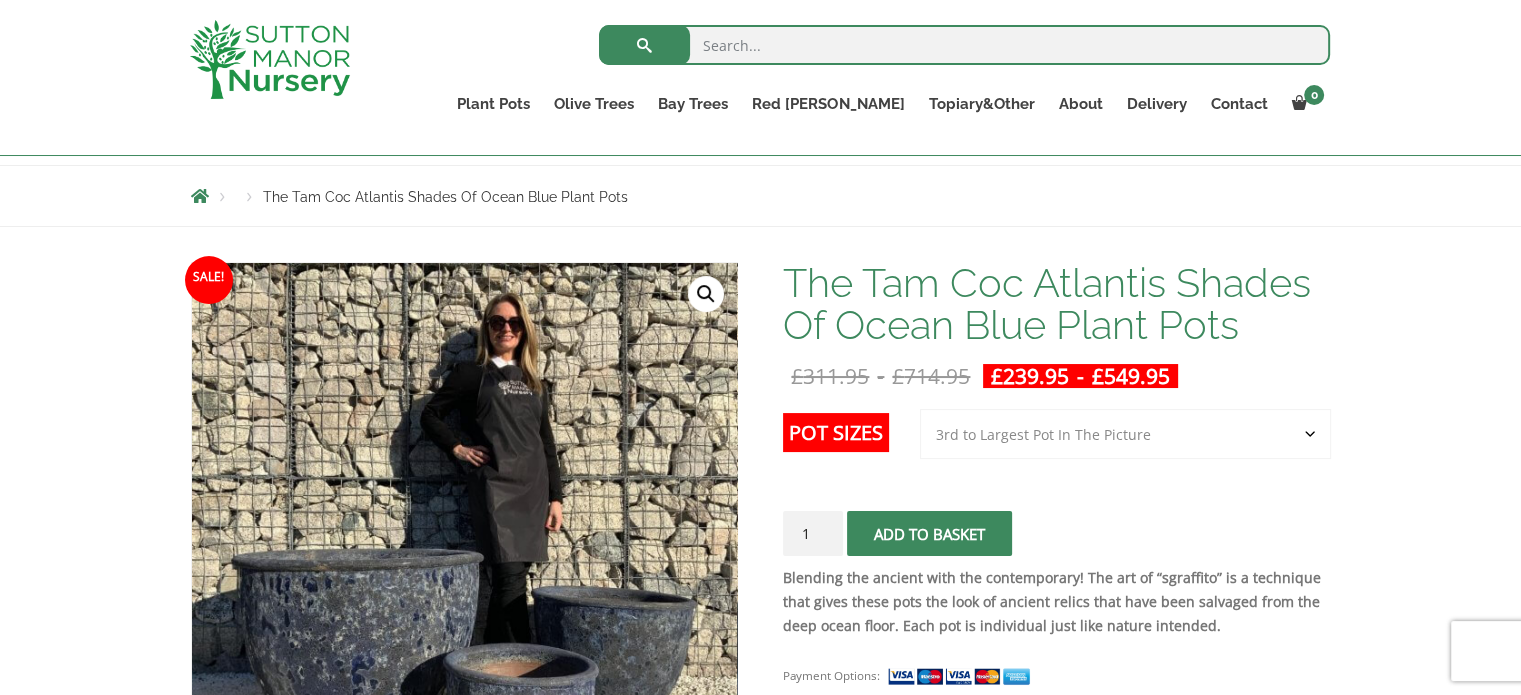 click on "Choose an option 3rd to Largest Pot In The Picture 2nd to Largest Pot In The Picture Largest pot In The Picture" 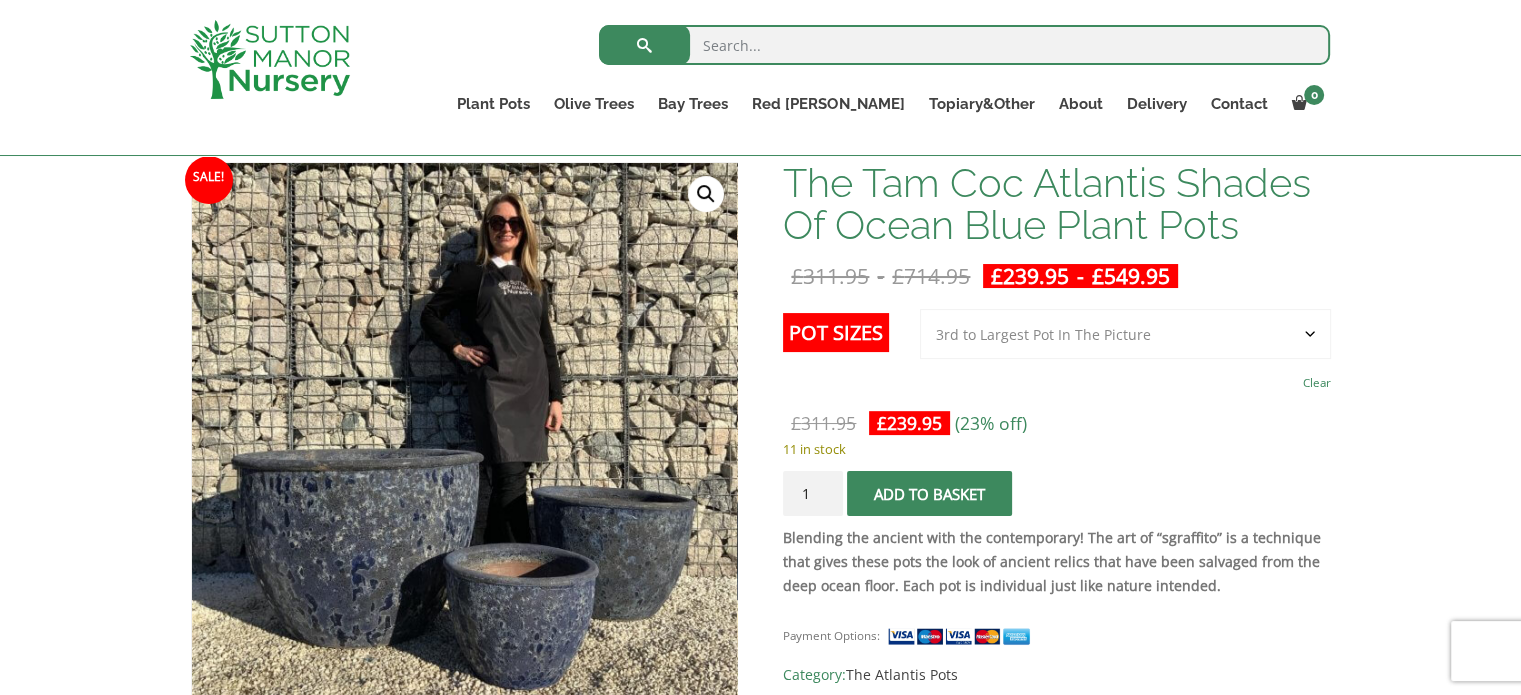 scroll, scrollTop: 500, scrollLeft: 0, axis: vertical 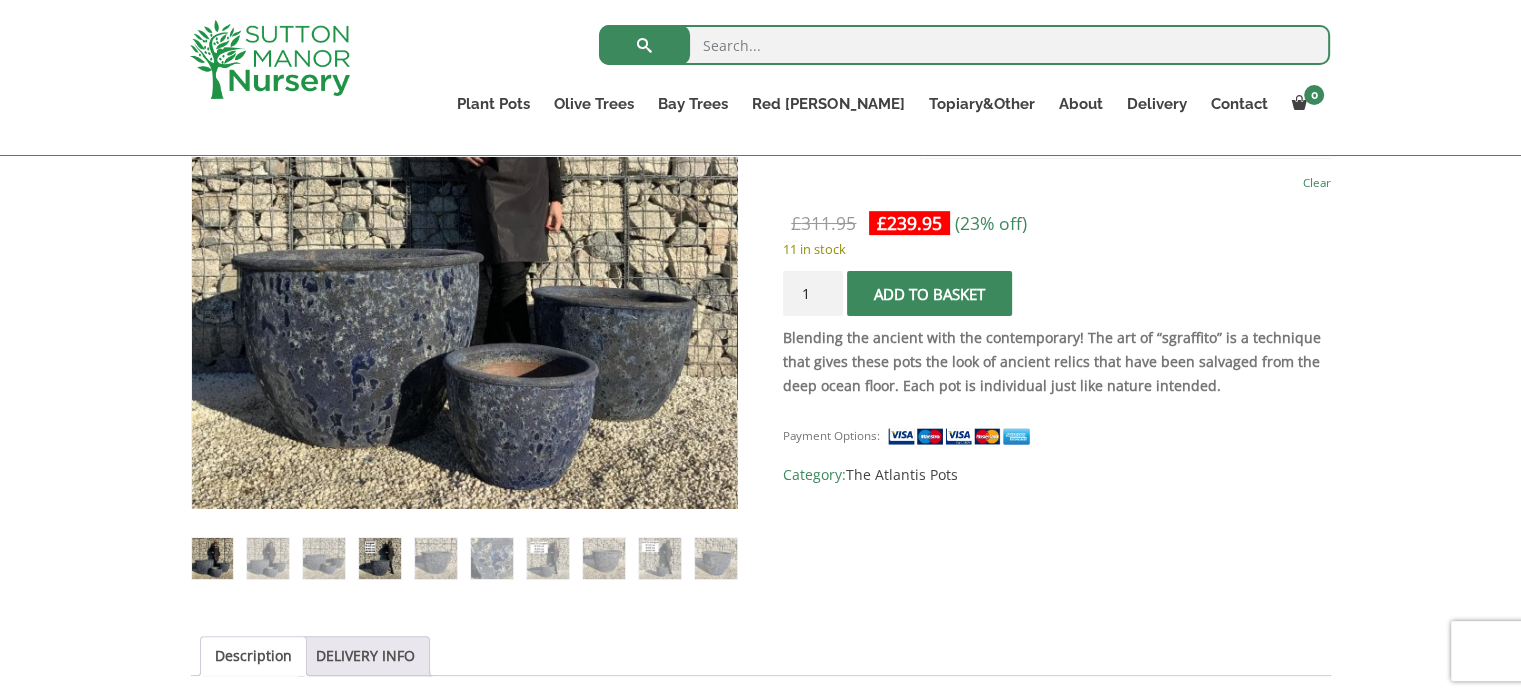 click at bounding box center [379, 558] 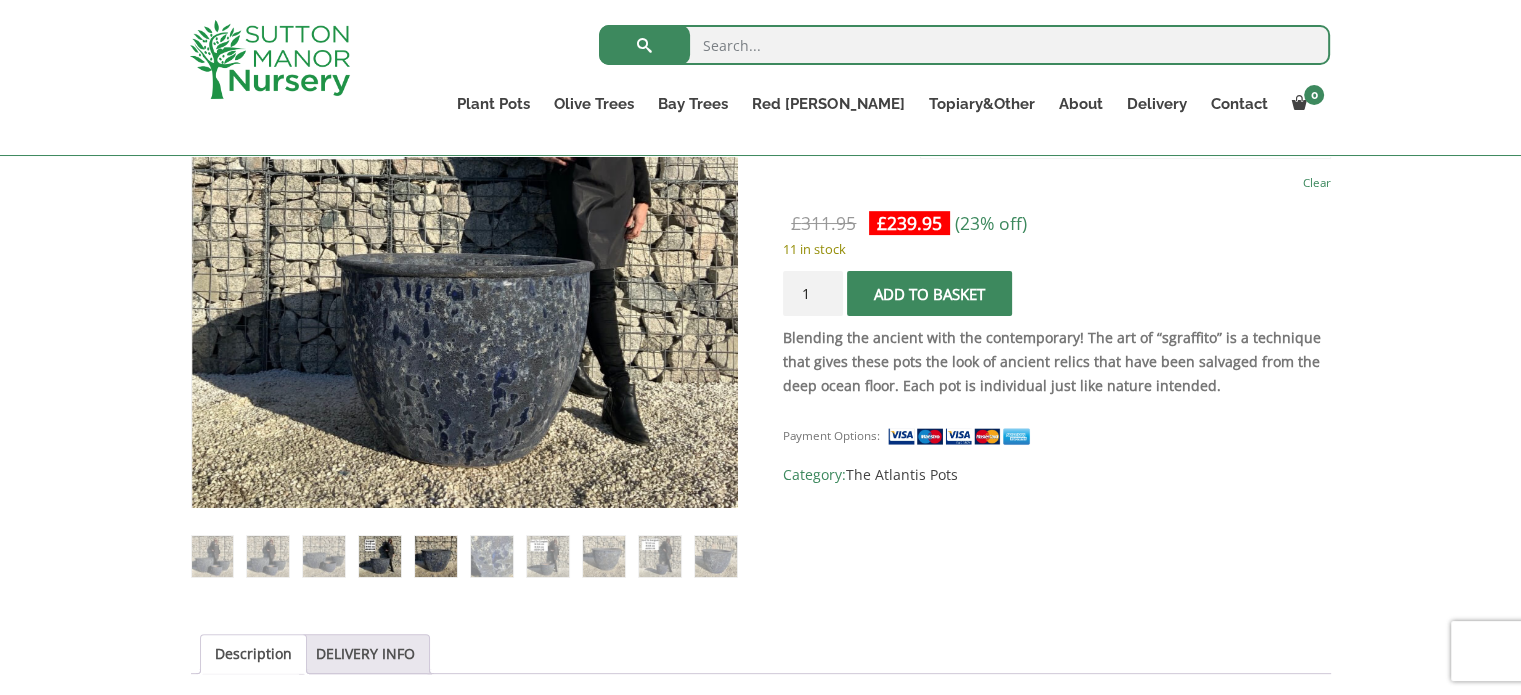 click at bounding box center (435, 556) 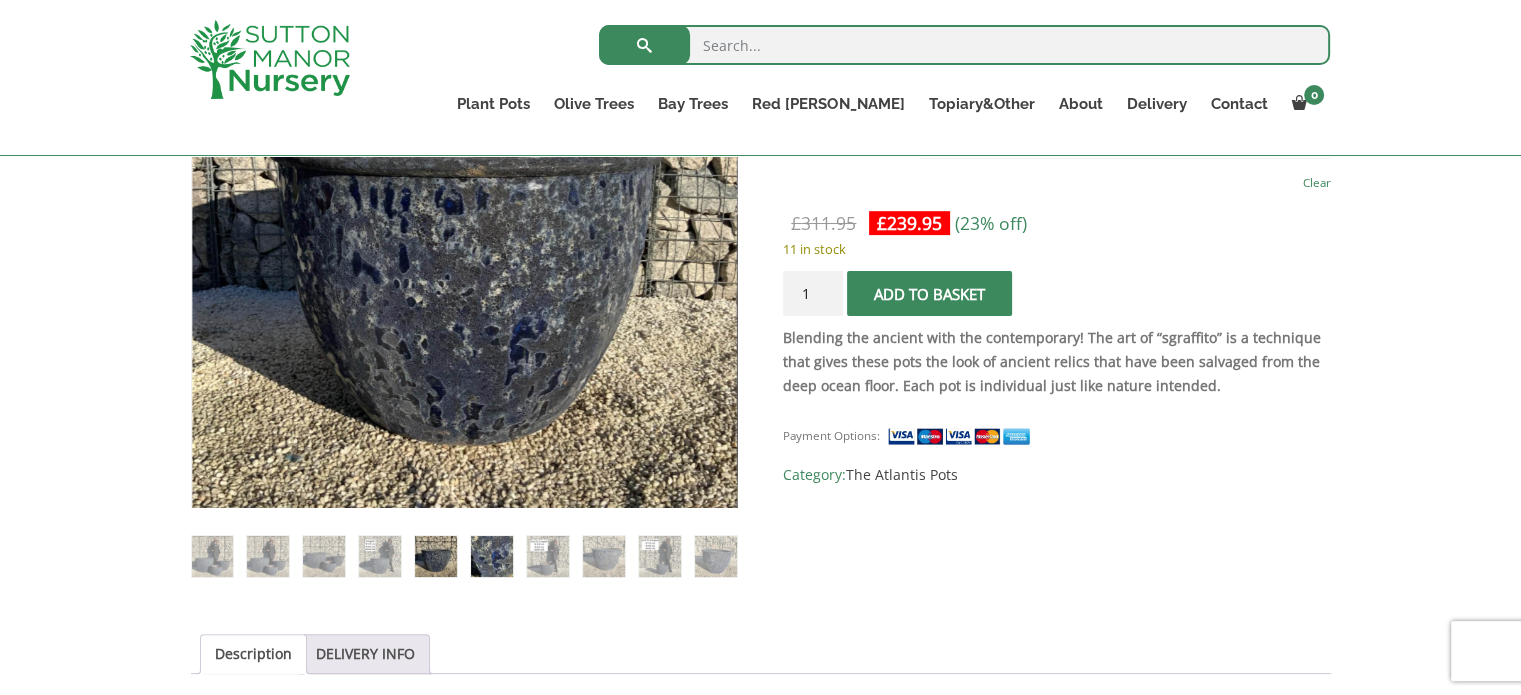 click at bounding box center (491, 556) 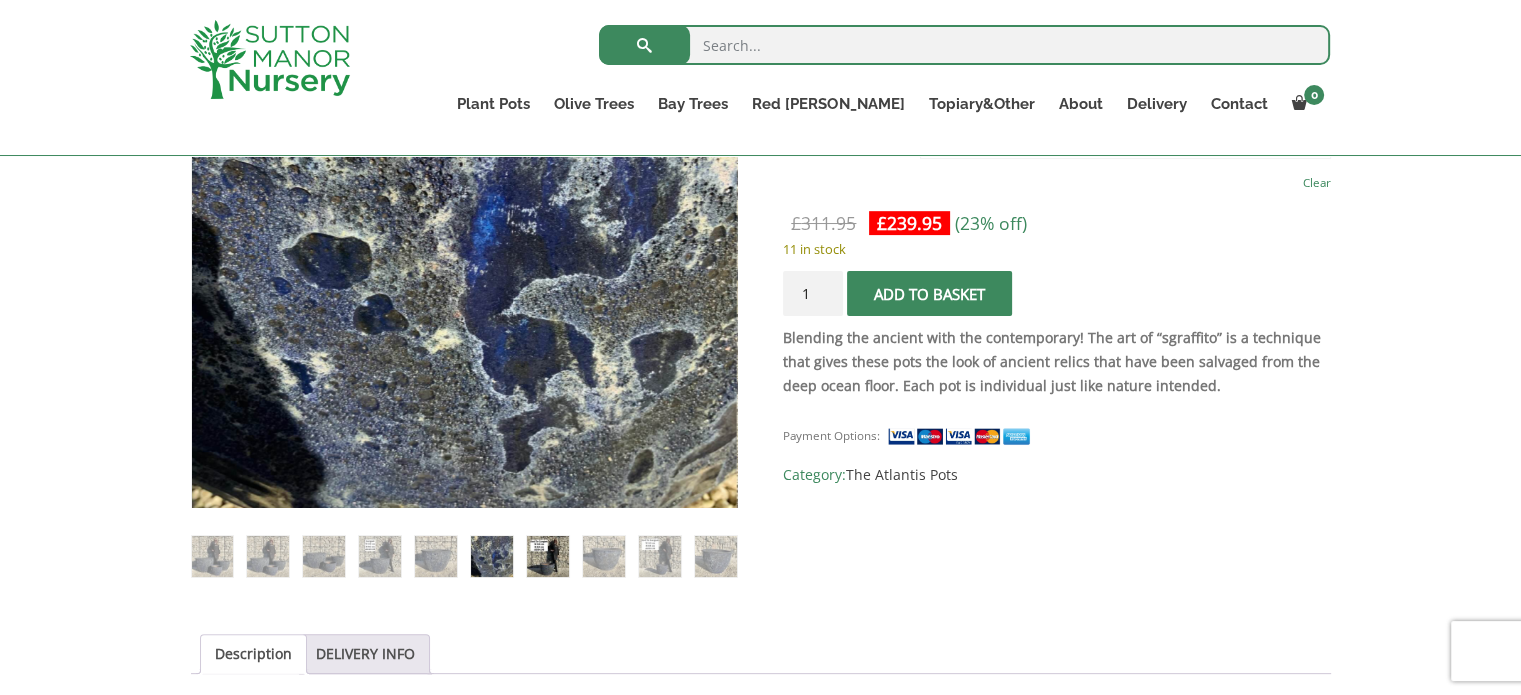 click at bounding box center [547, 556] 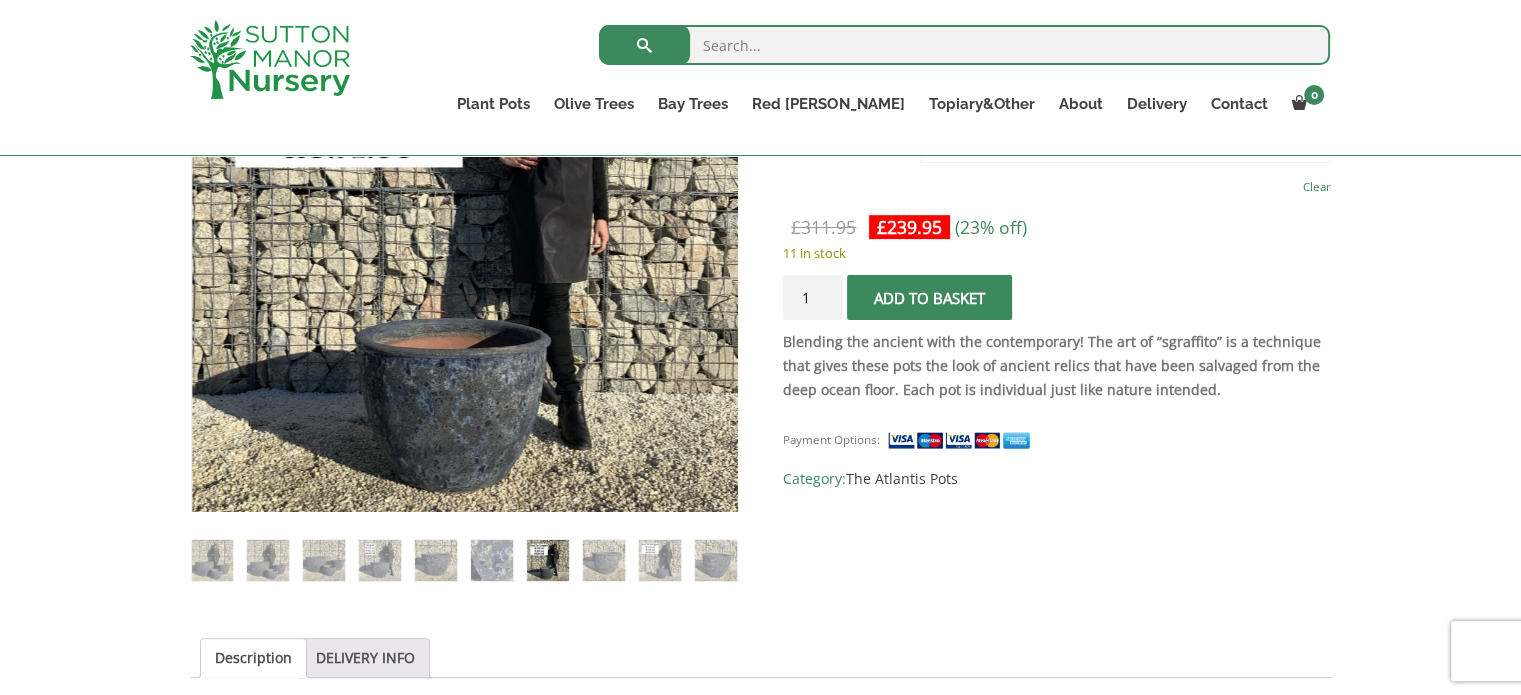 scroll, scrollTop: 500, scrollLeft: 0, axis: vertical 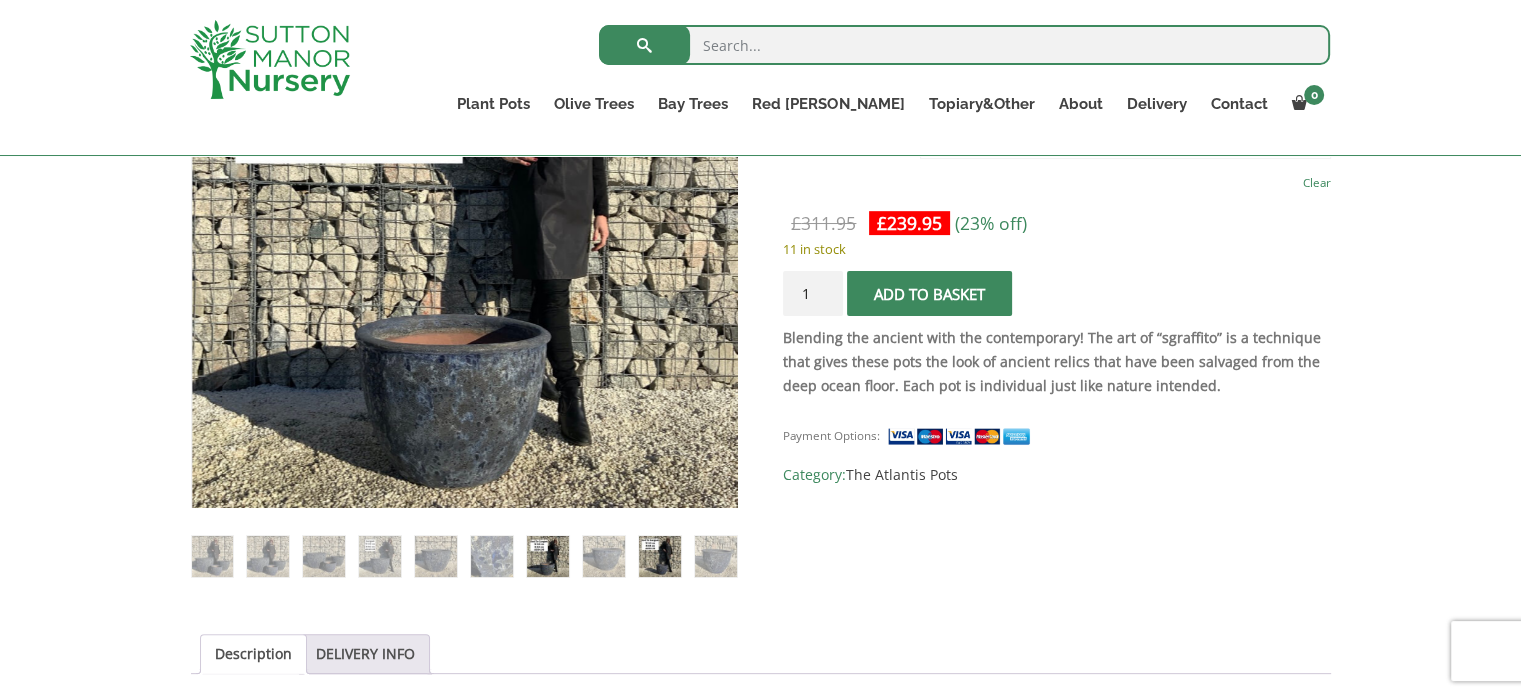 click at bounding box center (659, 556) 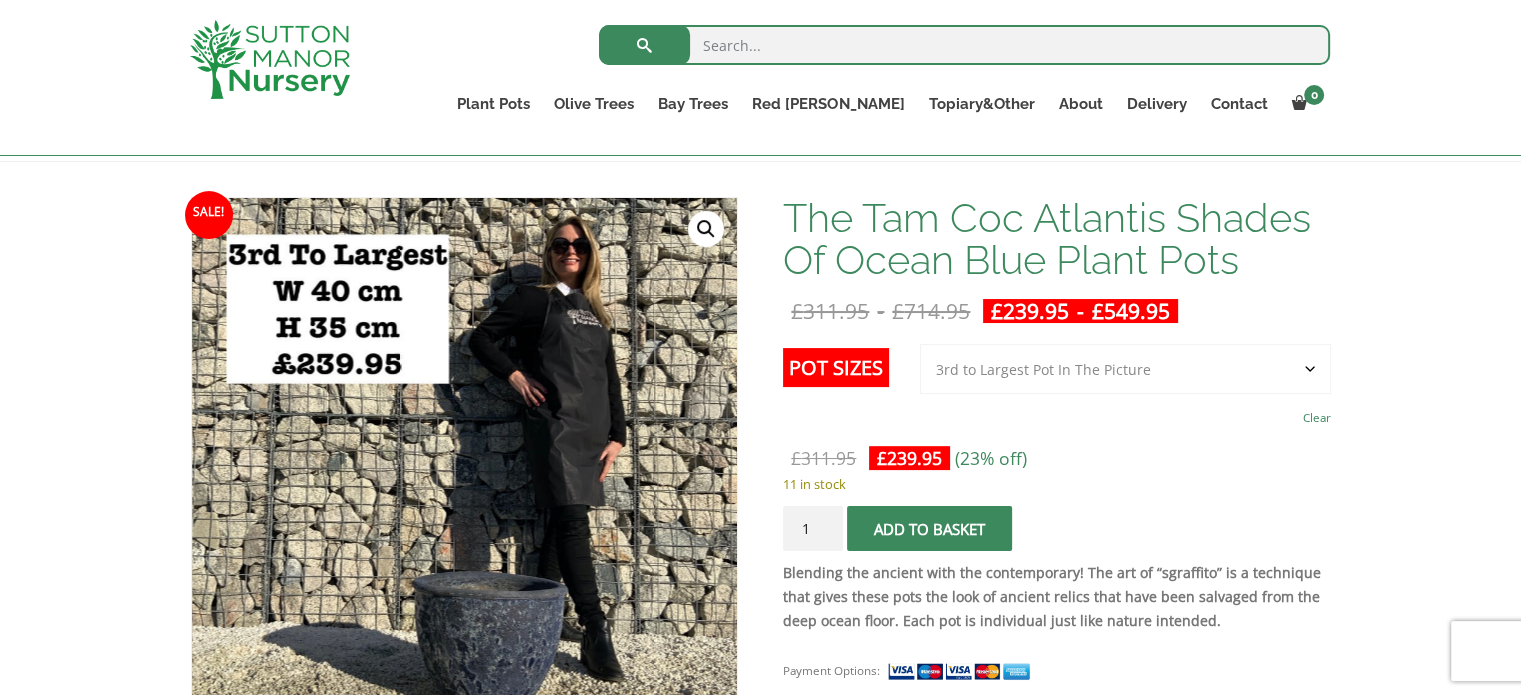 scroll, scrollTop: 300, scrollLeft: 0, axis: vertical 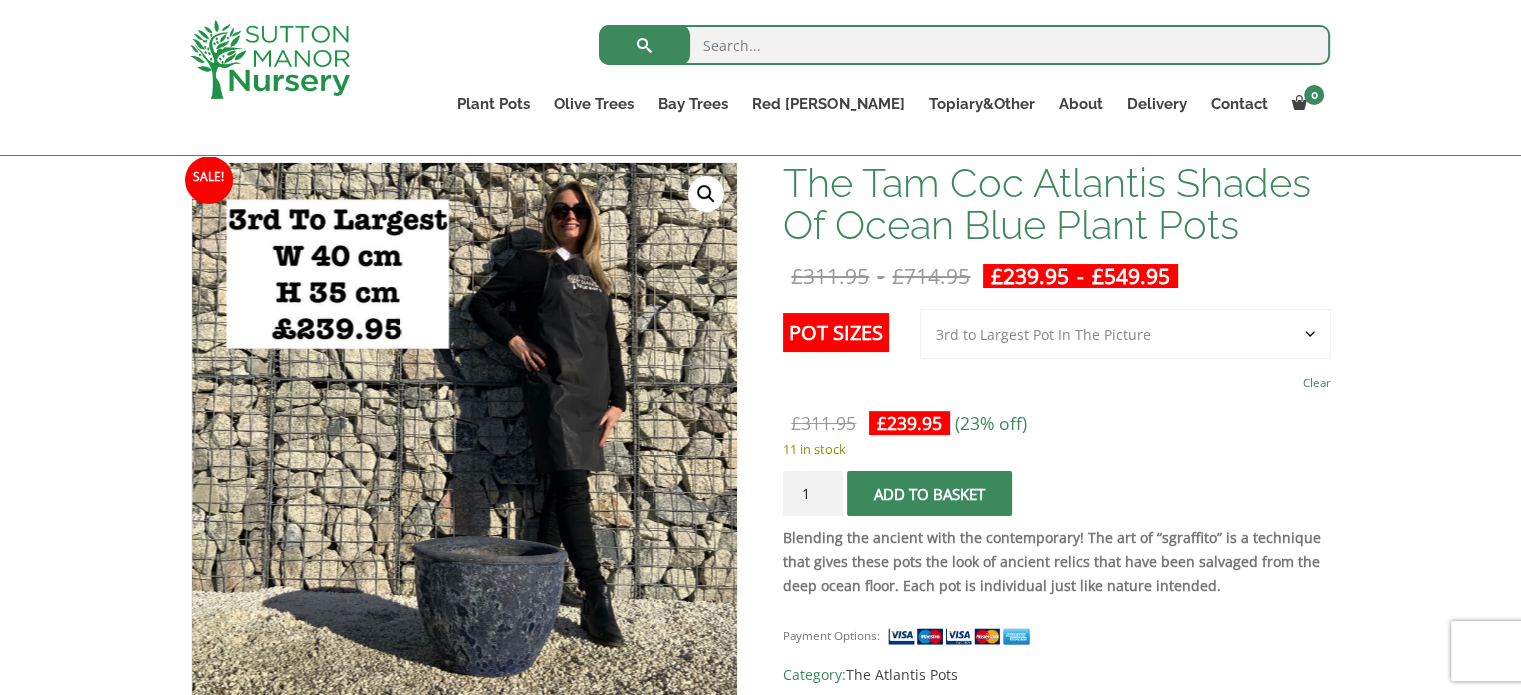 click on "Choose an option 3rd to Largest Pot In The Picture 2nd to Largest Pot In The Picture Largest pot In The Picture" 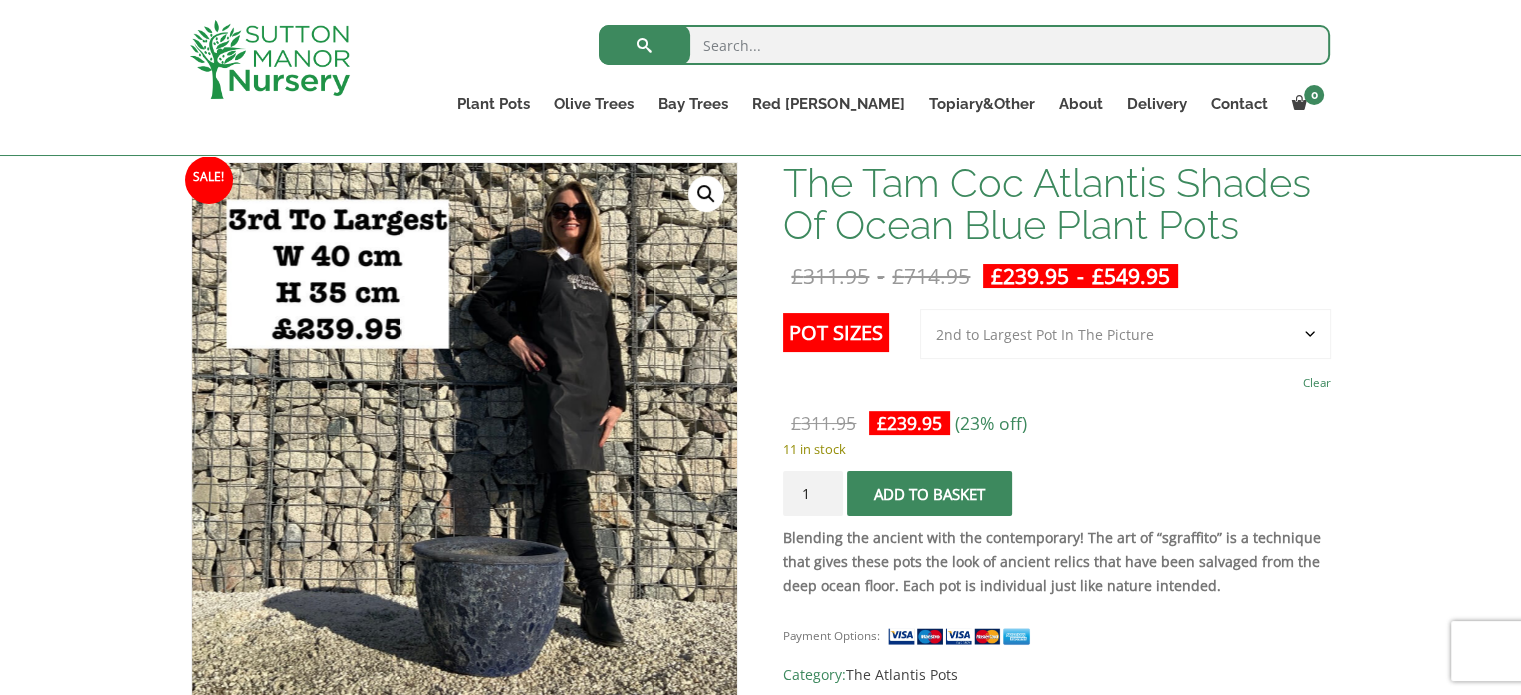 click on "Choose an option 3rd to Largest Pot In The Picture 2nd to Largest Pot In The Picture Largest pot In The Picture" 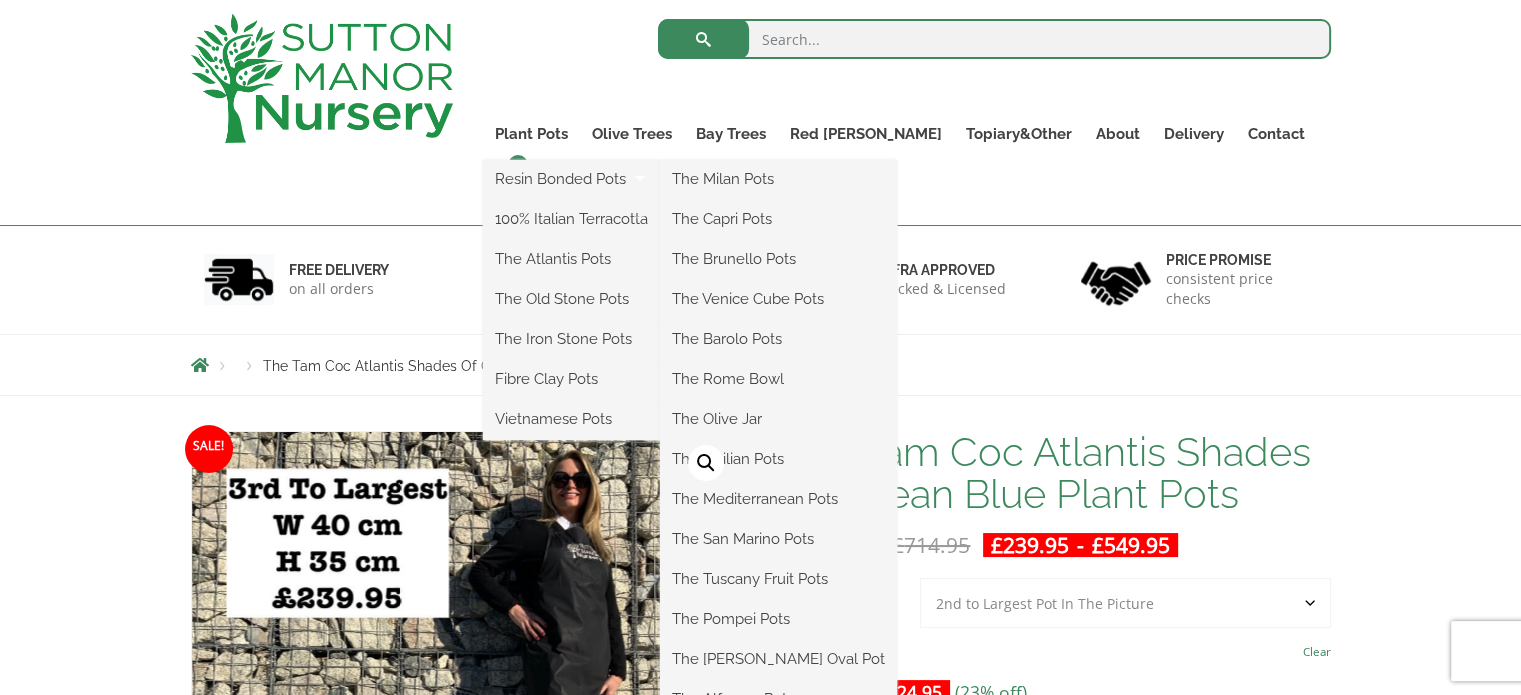 scroll, scrollTop: 0, scrollLeft: 0, axis: both 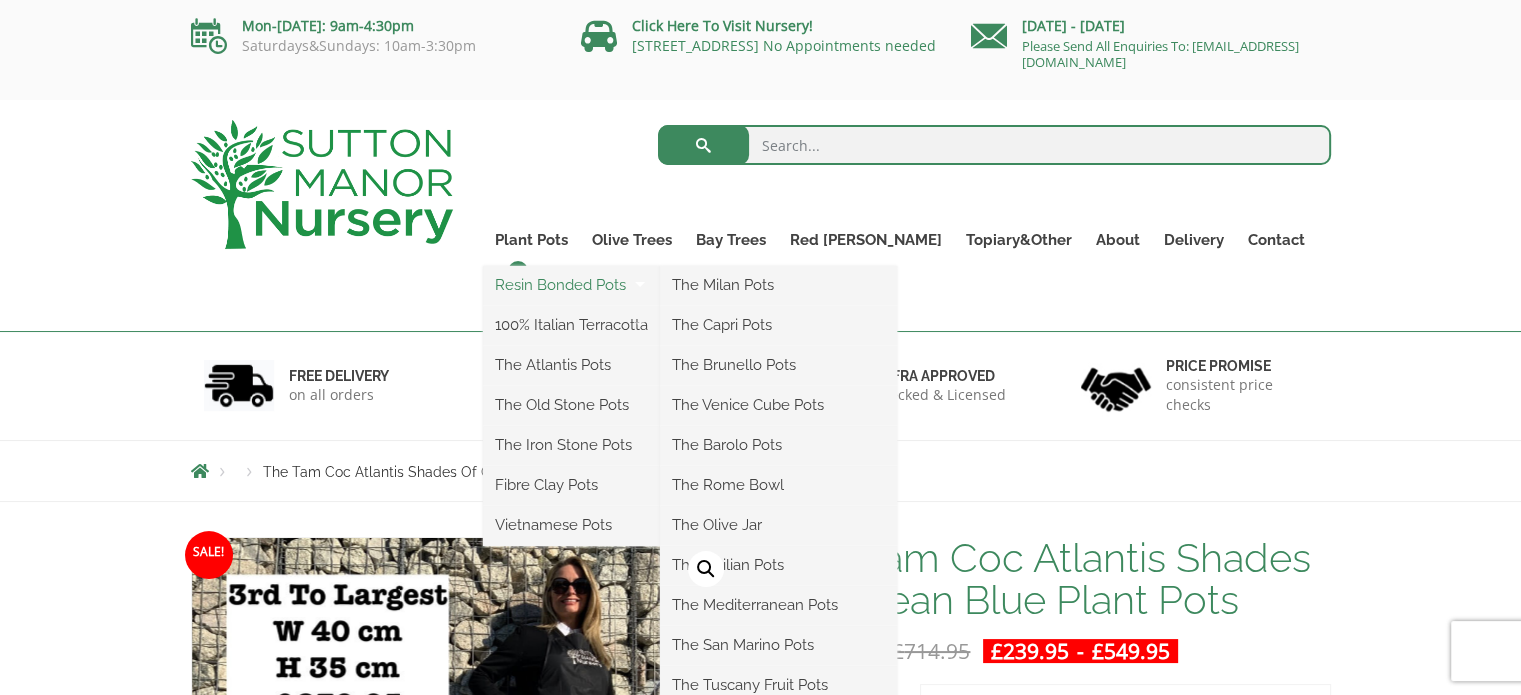 click on "Resin Bonded Pots" at bounding box center (571, 285) 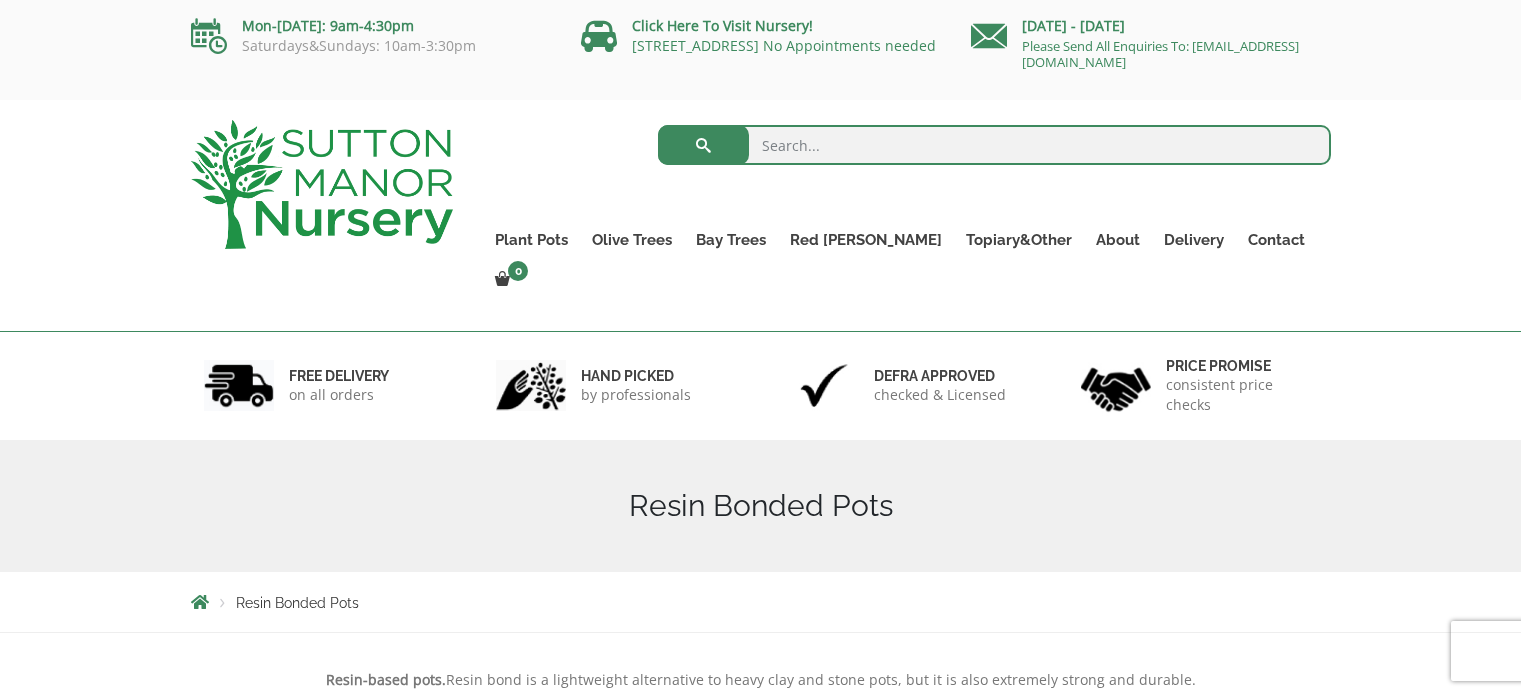 scroll, scrollTop: 0, scrollLeft: 0, axis: both 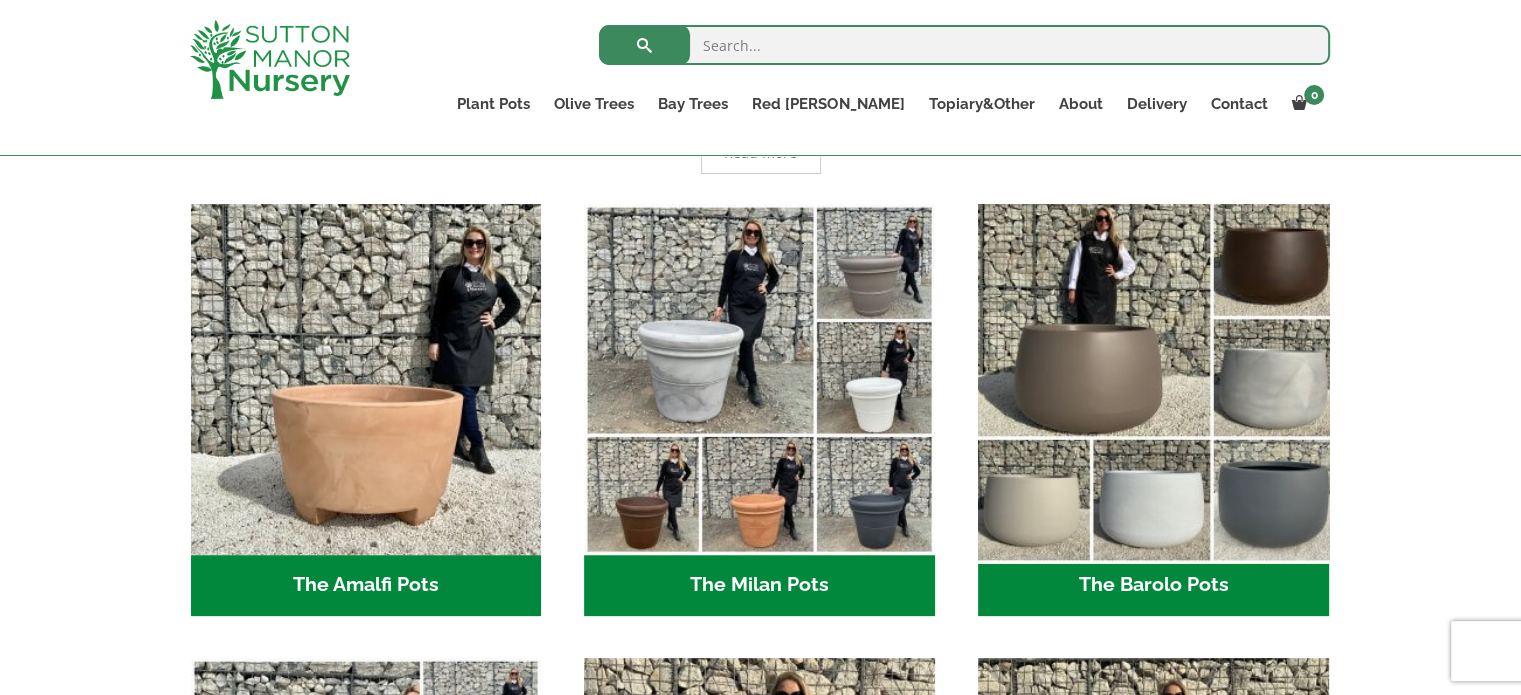 click at bounding box center (1153, 379) 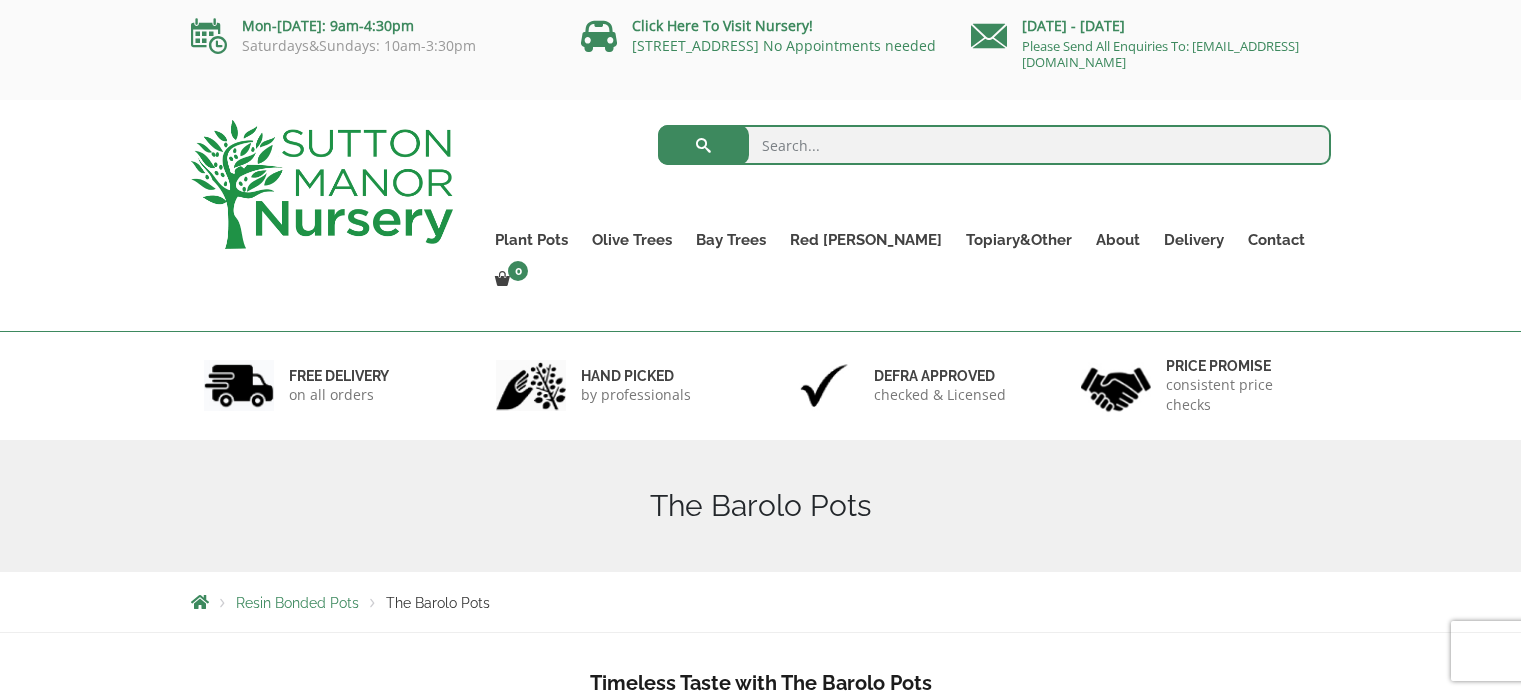 scroll, scrollTop: 0, scrollLeft: 0, axis: both 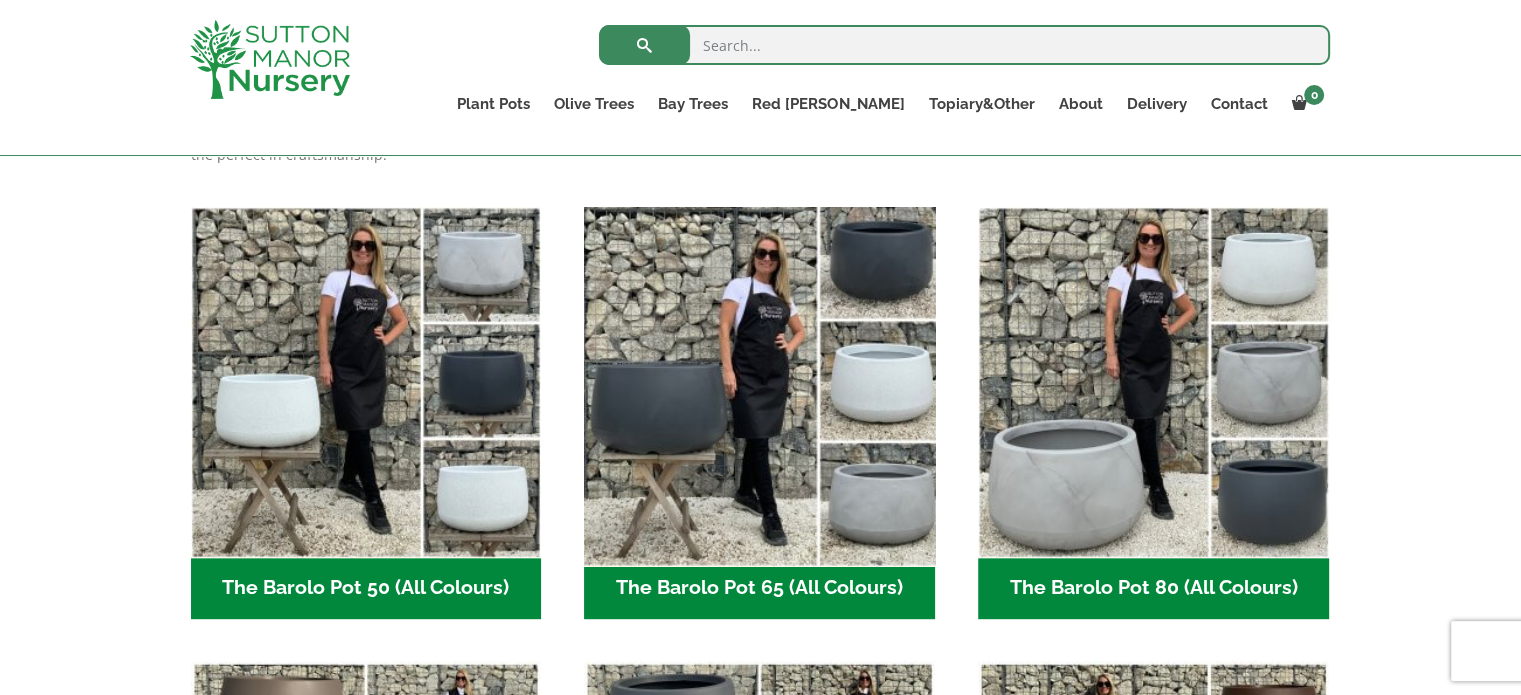 click at bounding box center [760, 382] 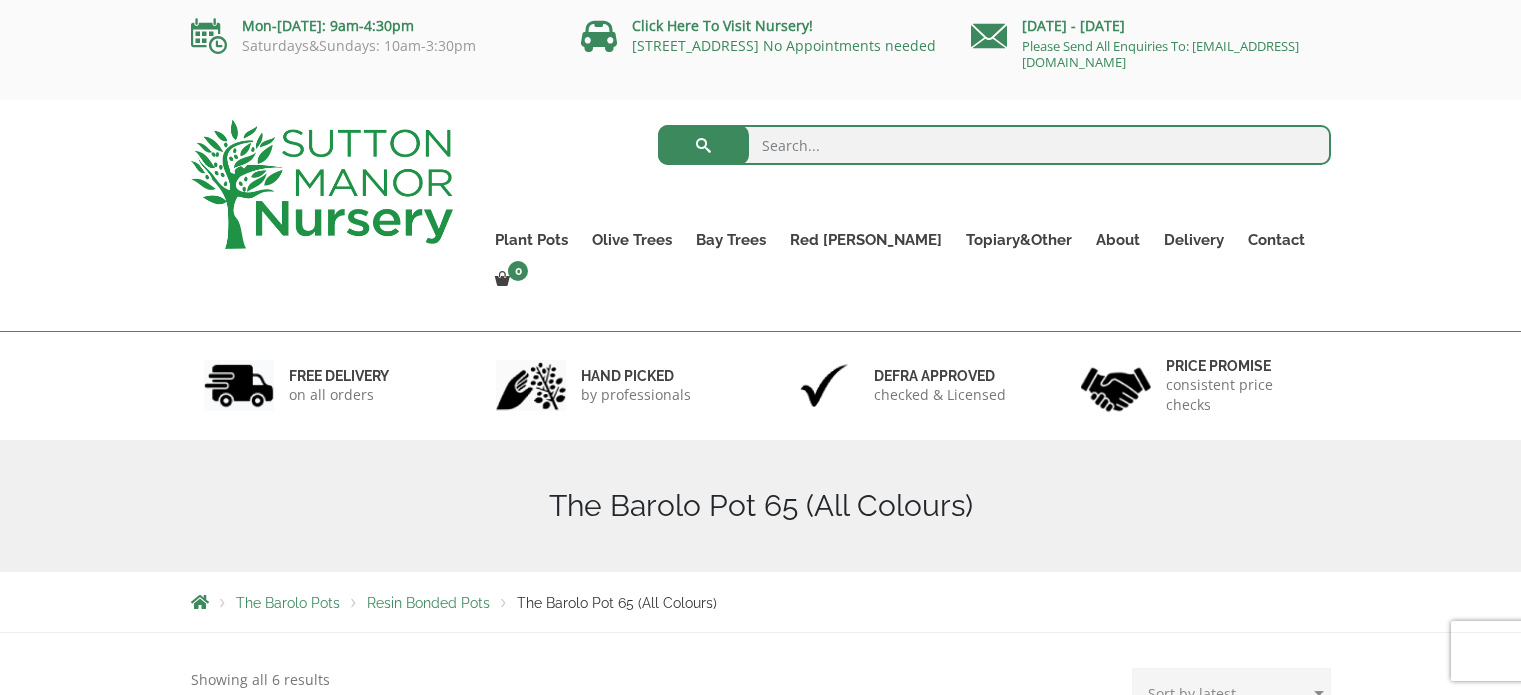 scroll, scrollTop: 0, scrollLeft: 0, axis: both 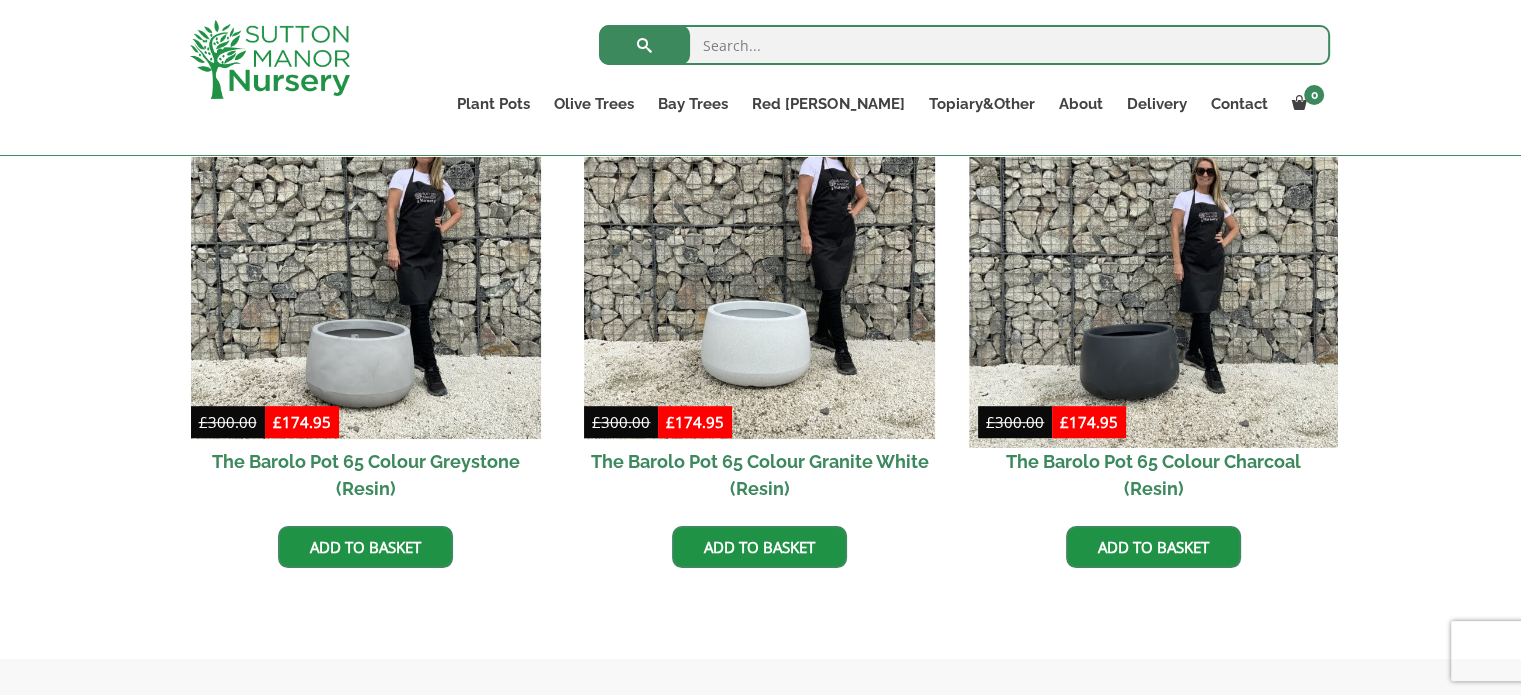click at bounding box center [1153, 264] 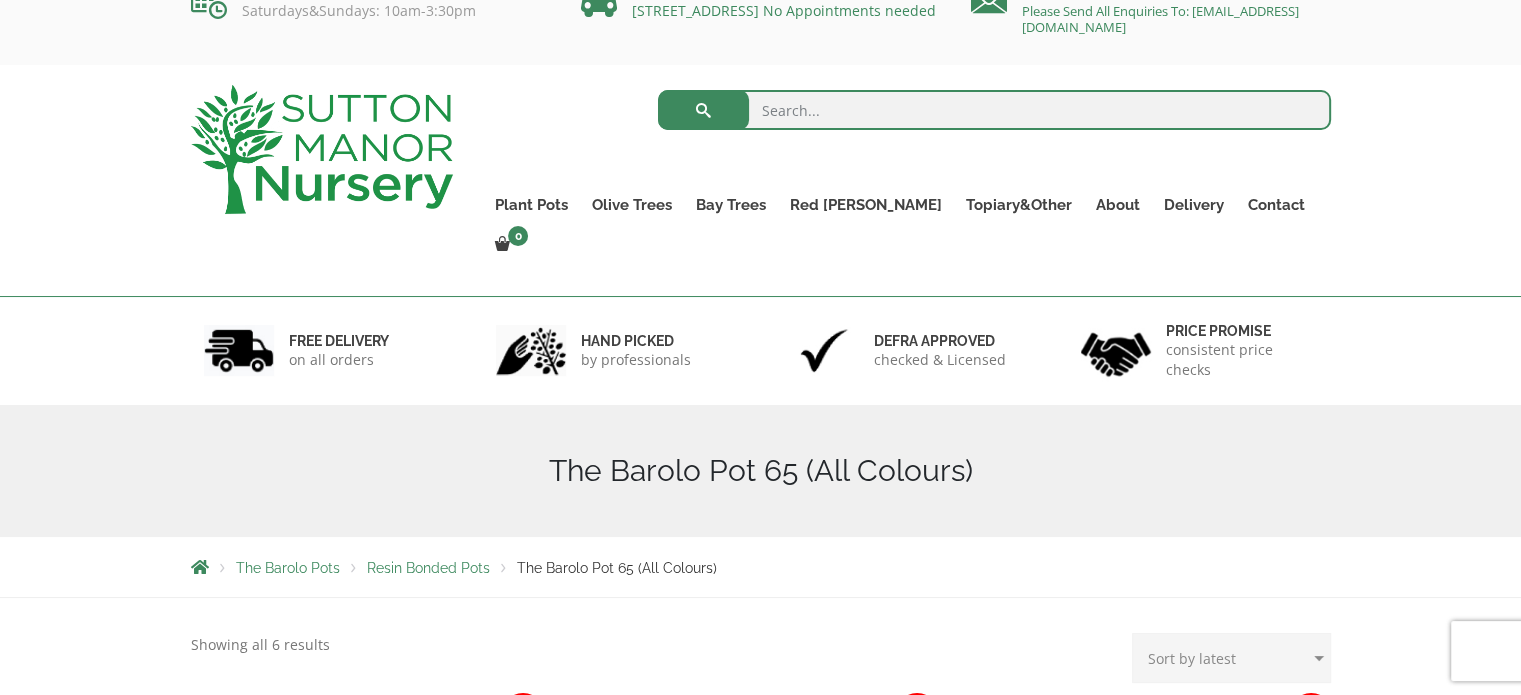 scroll, scrollTop: 0, scrollLeft: 0, axis: both 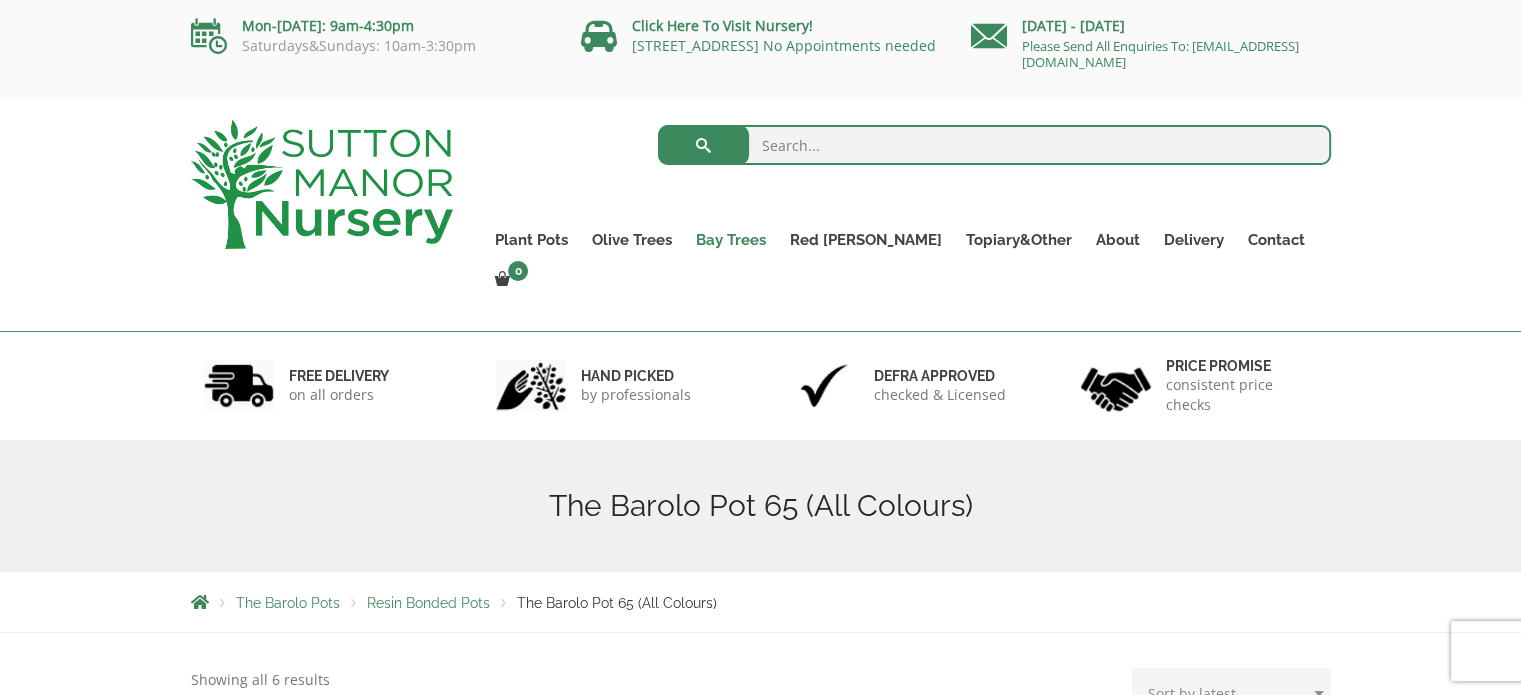 click on "Bay Trees" at bounding box center [731, 240] 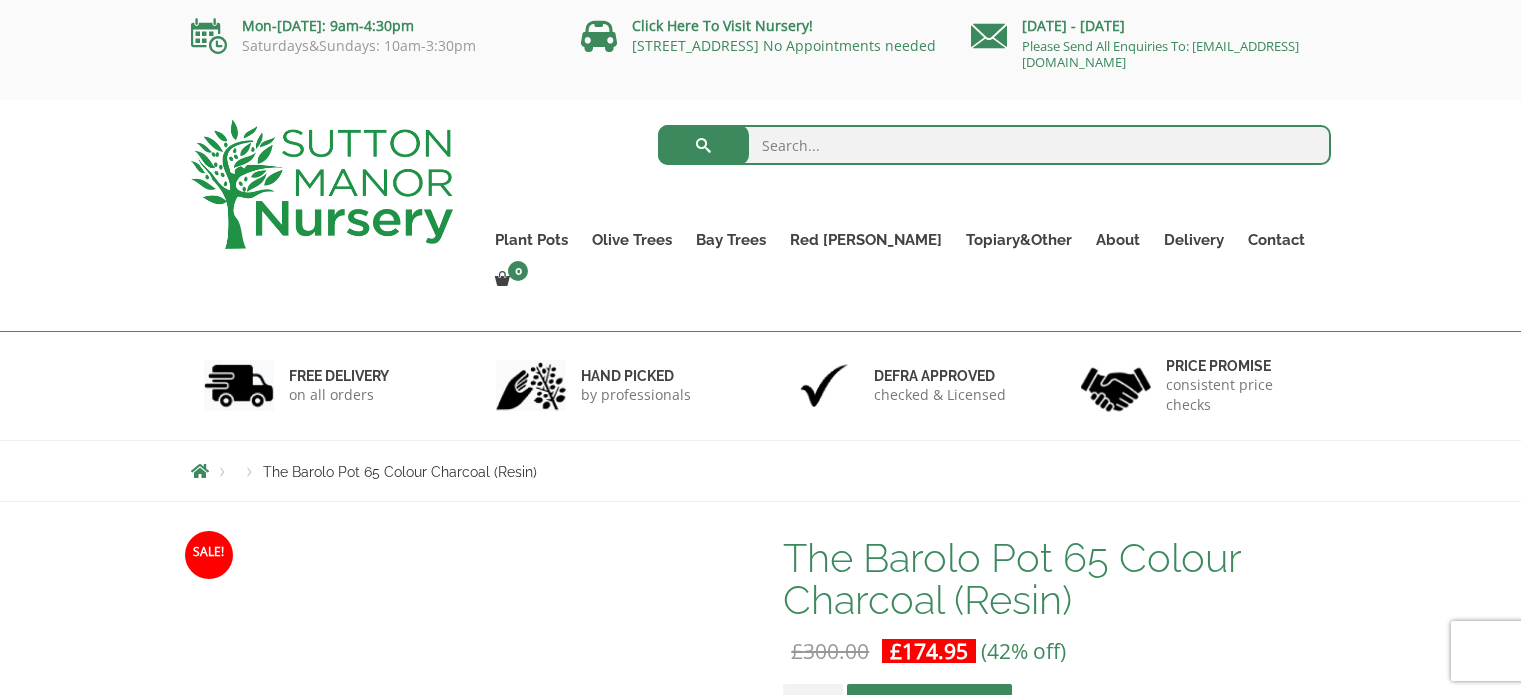 scroll, scrollTop: 0, scrollLeft: 0, axis: both 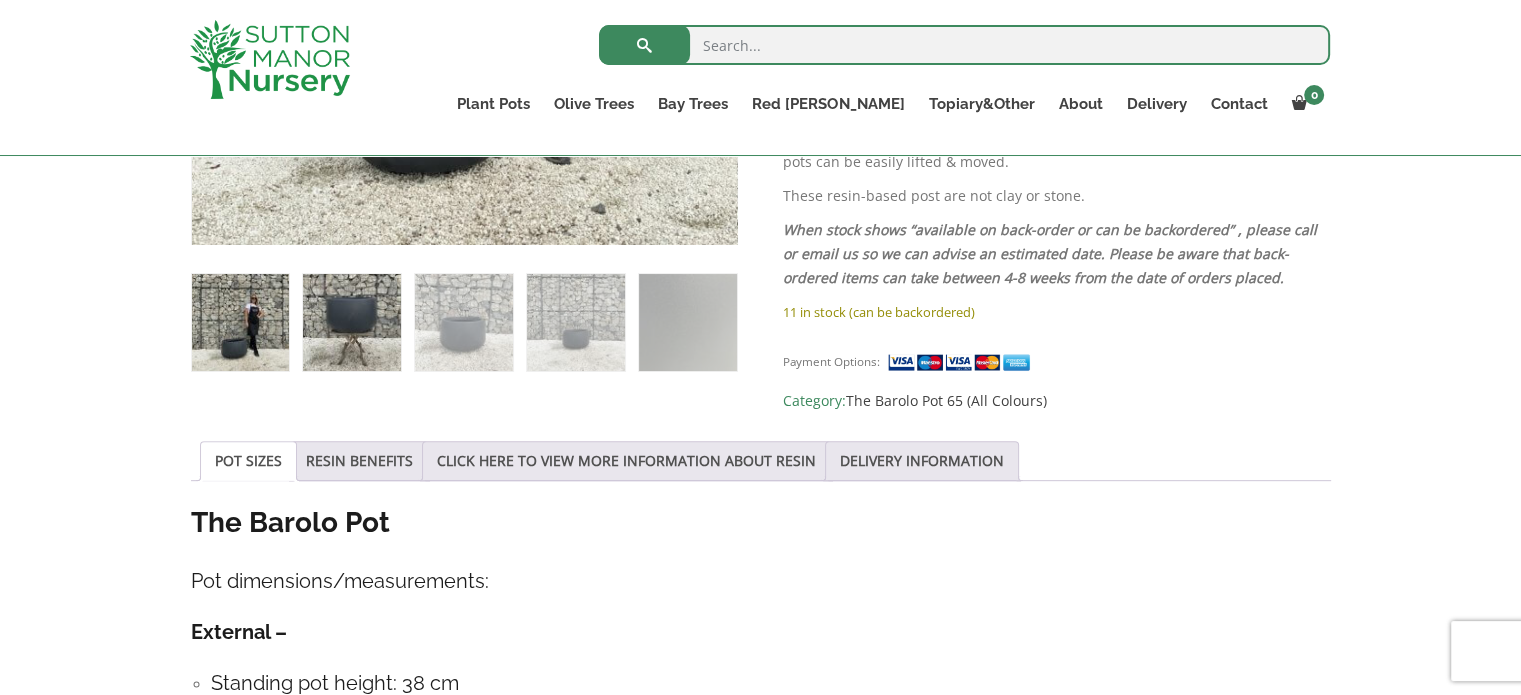 click at bounding box center (351, 322) 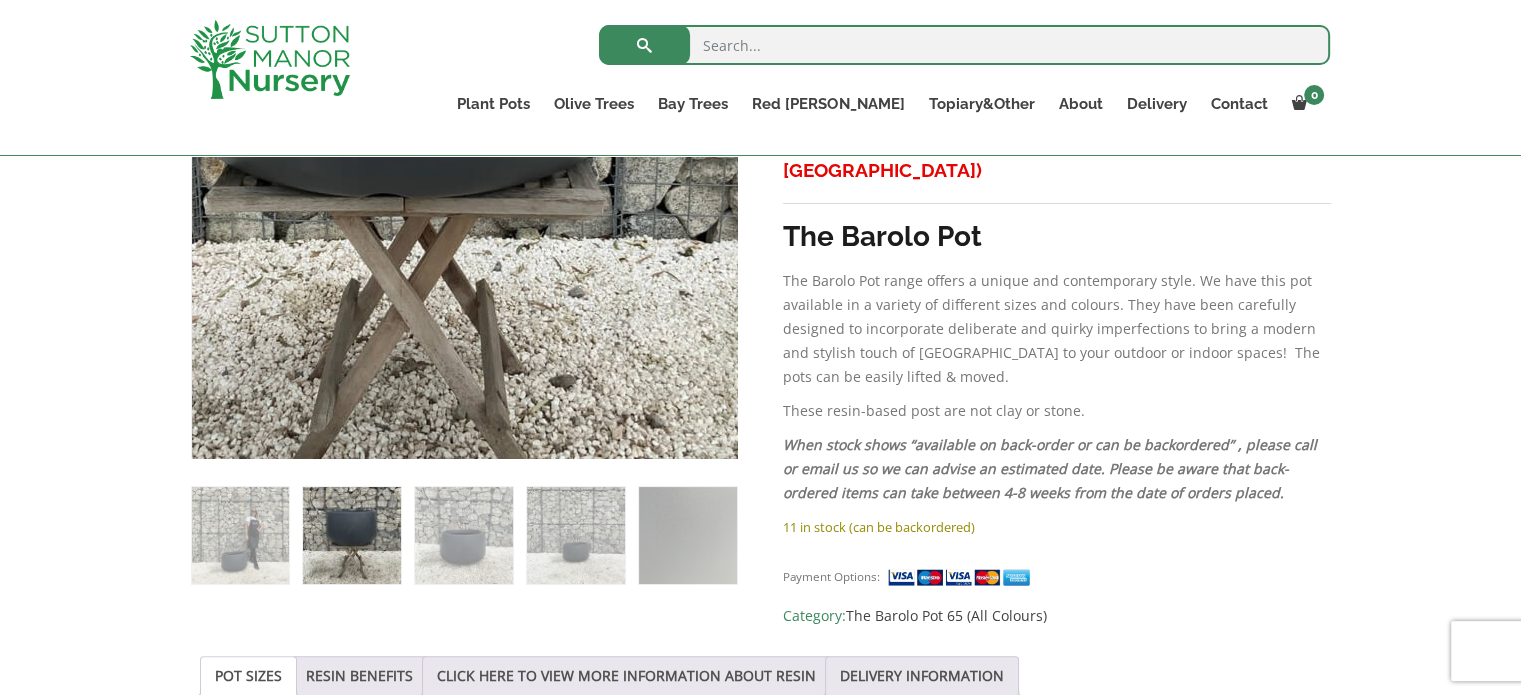 scroll, scrollTop: 564, scrollLeft: 0, axis: vertical 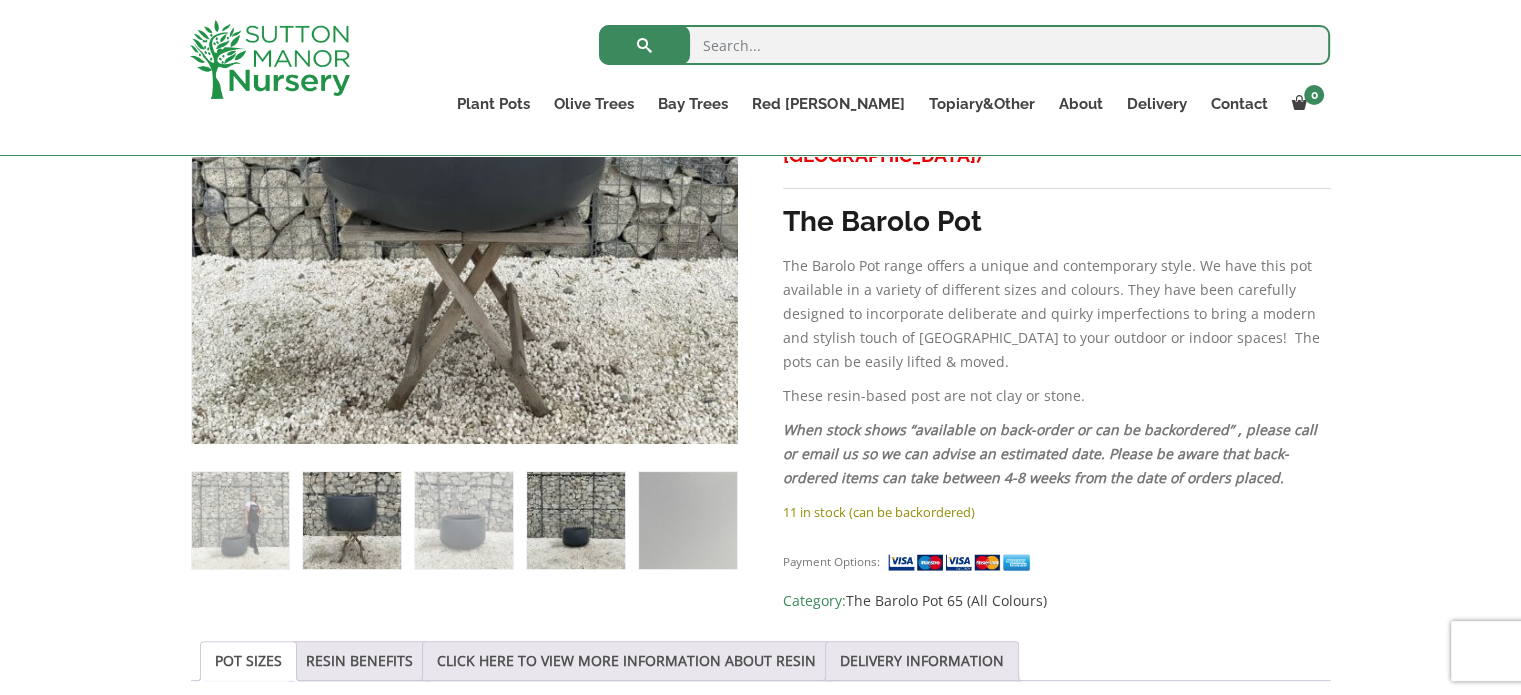 click at bounding box center [575, 520] 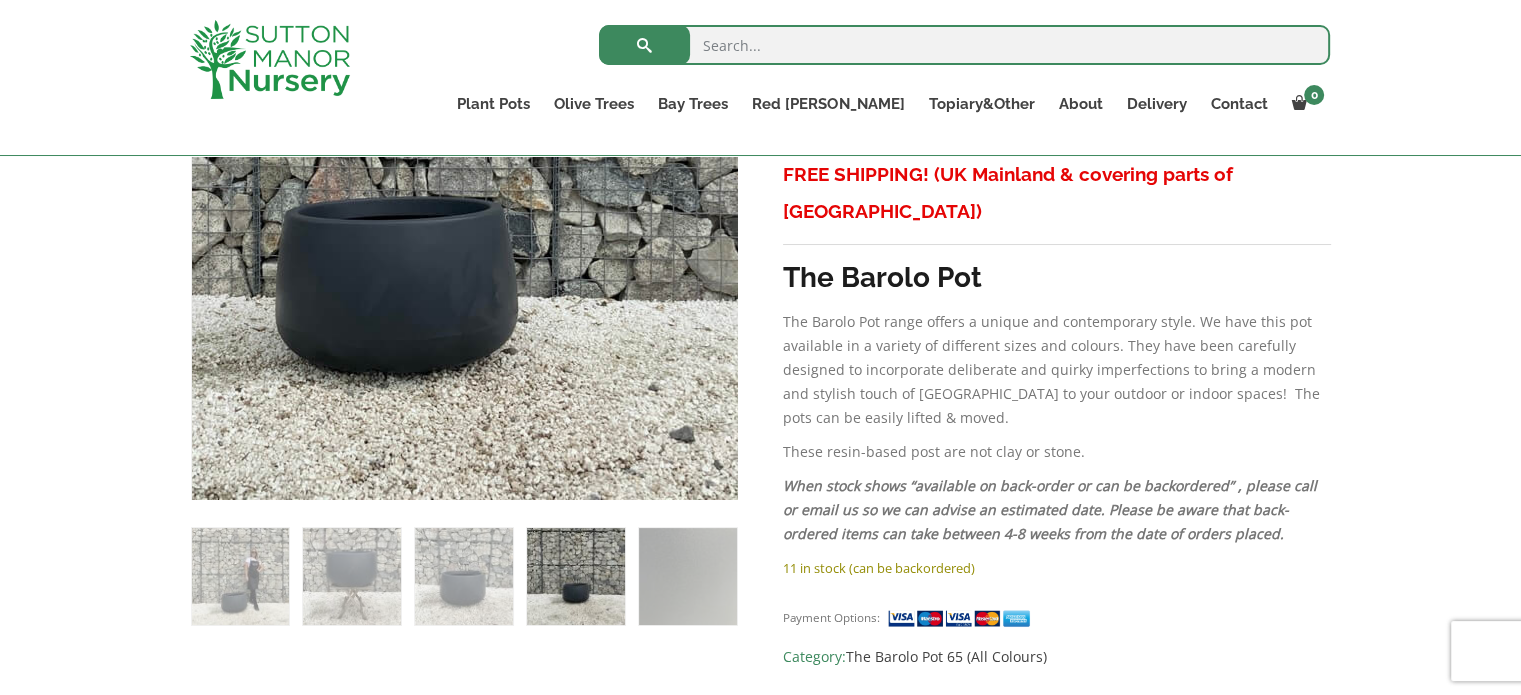 scroll, scrollTop: 564, scrollLeft: 0, axis: vertical 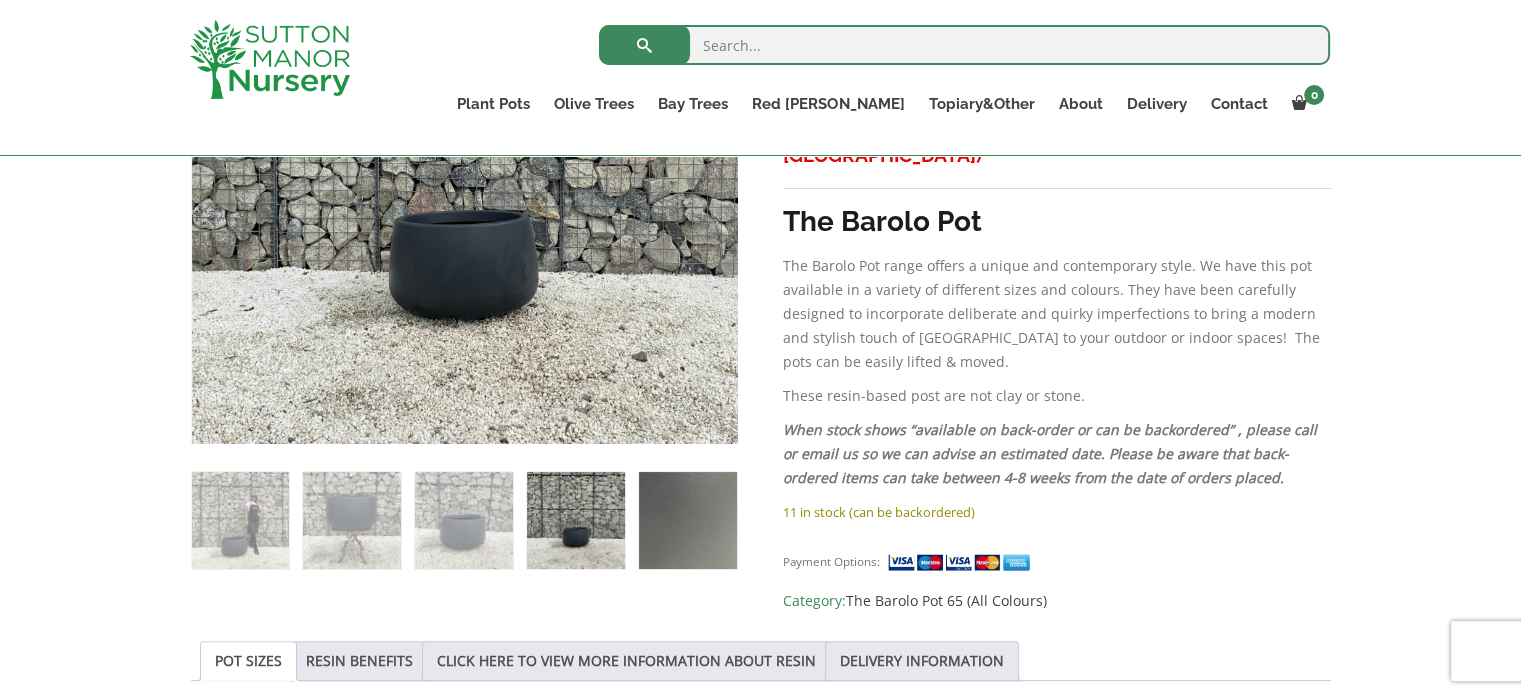 click at bounding box center (687, 520) 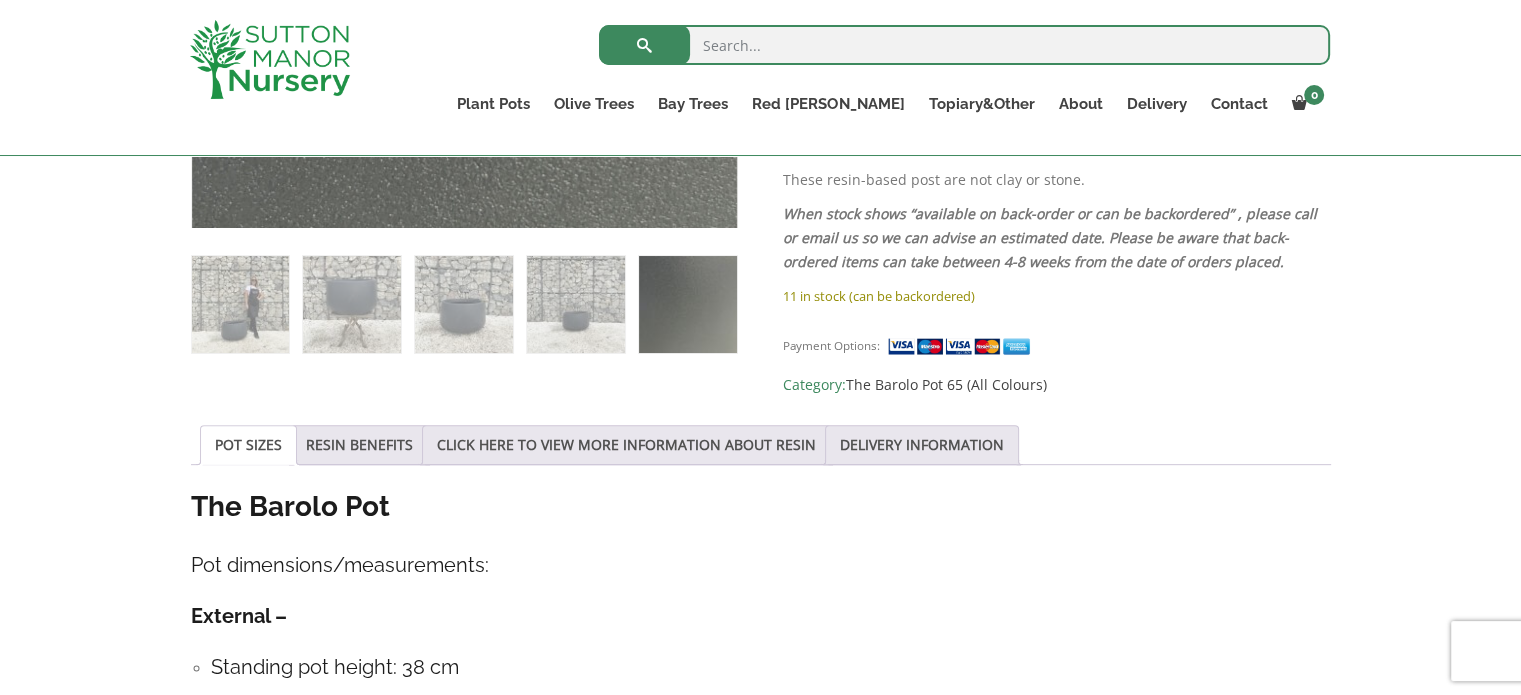 scroll, scrollTop: 800, scrollLeft: 0, axis: vertical 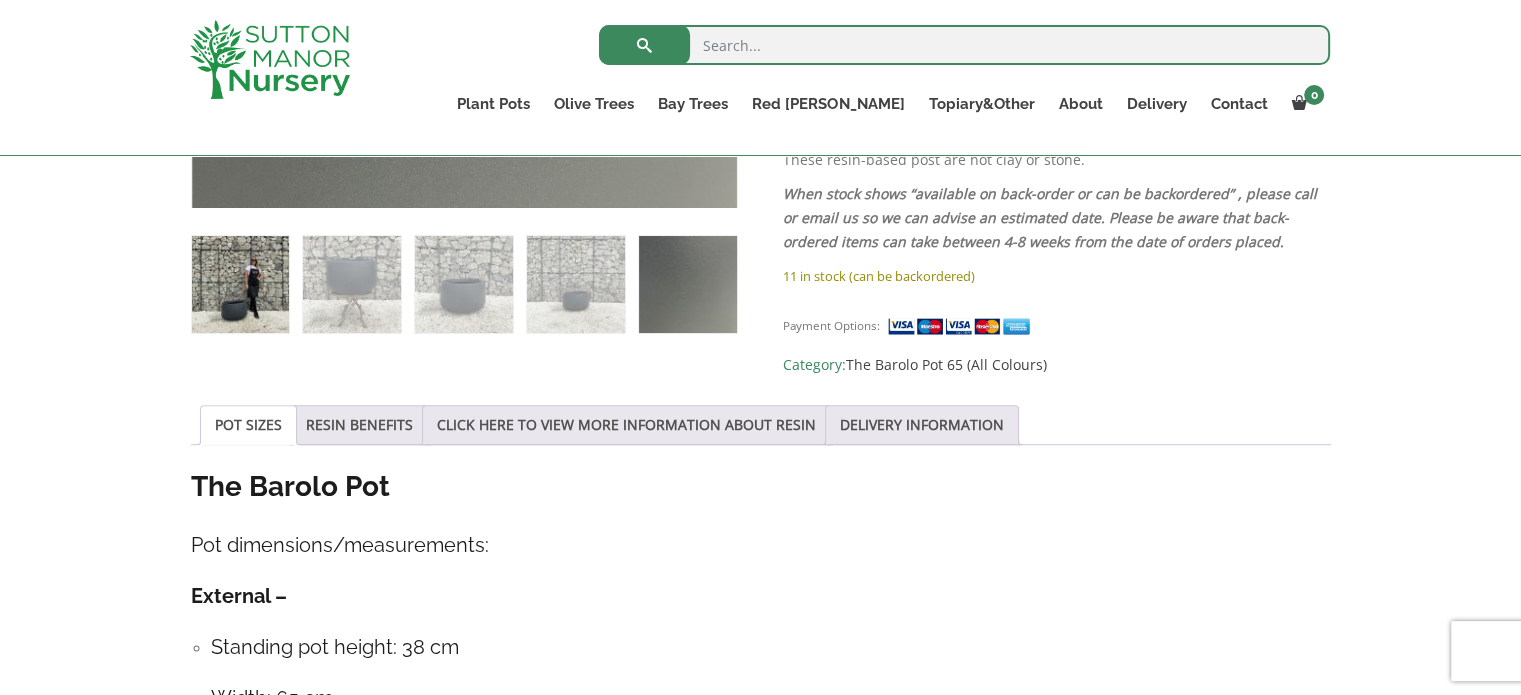 click at bounding box center (240, 284) 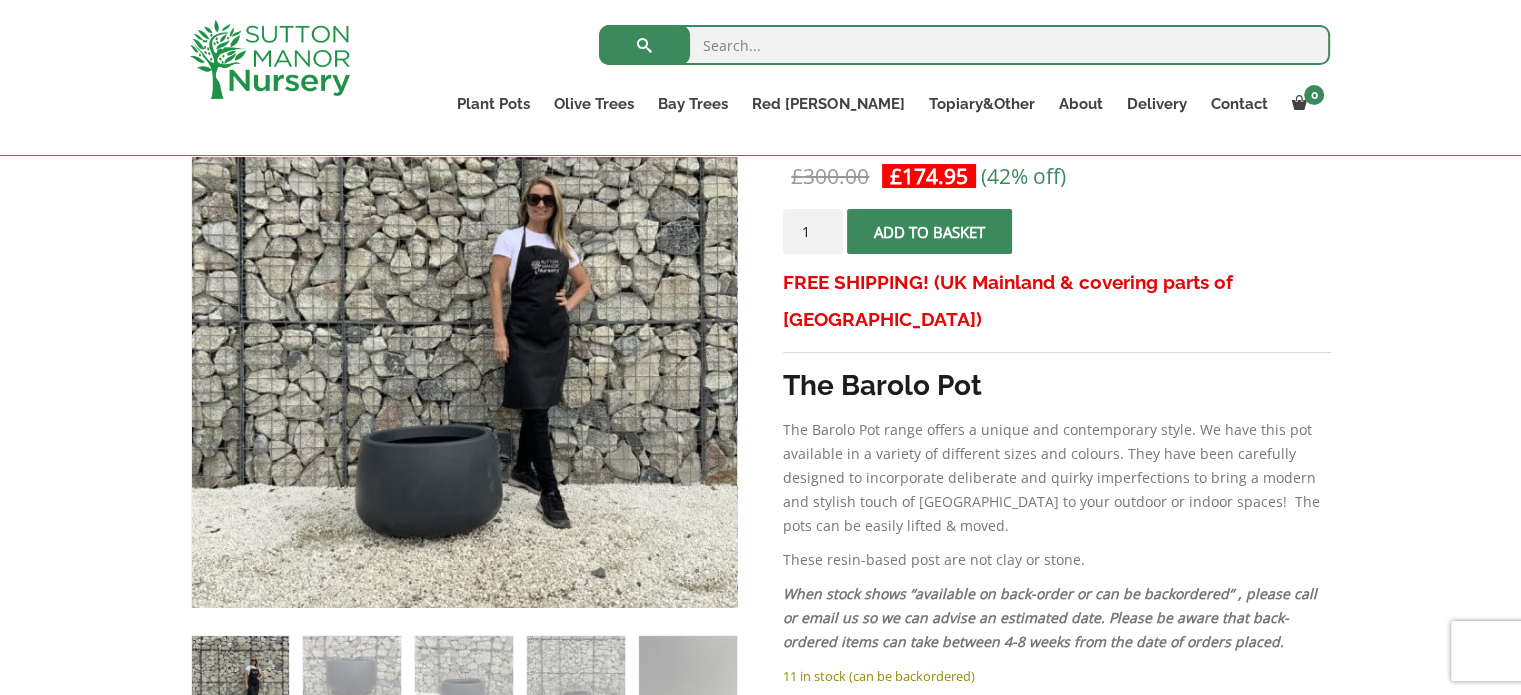 scroll, scrollTop: 0, scrollLeft: 0, axis: both 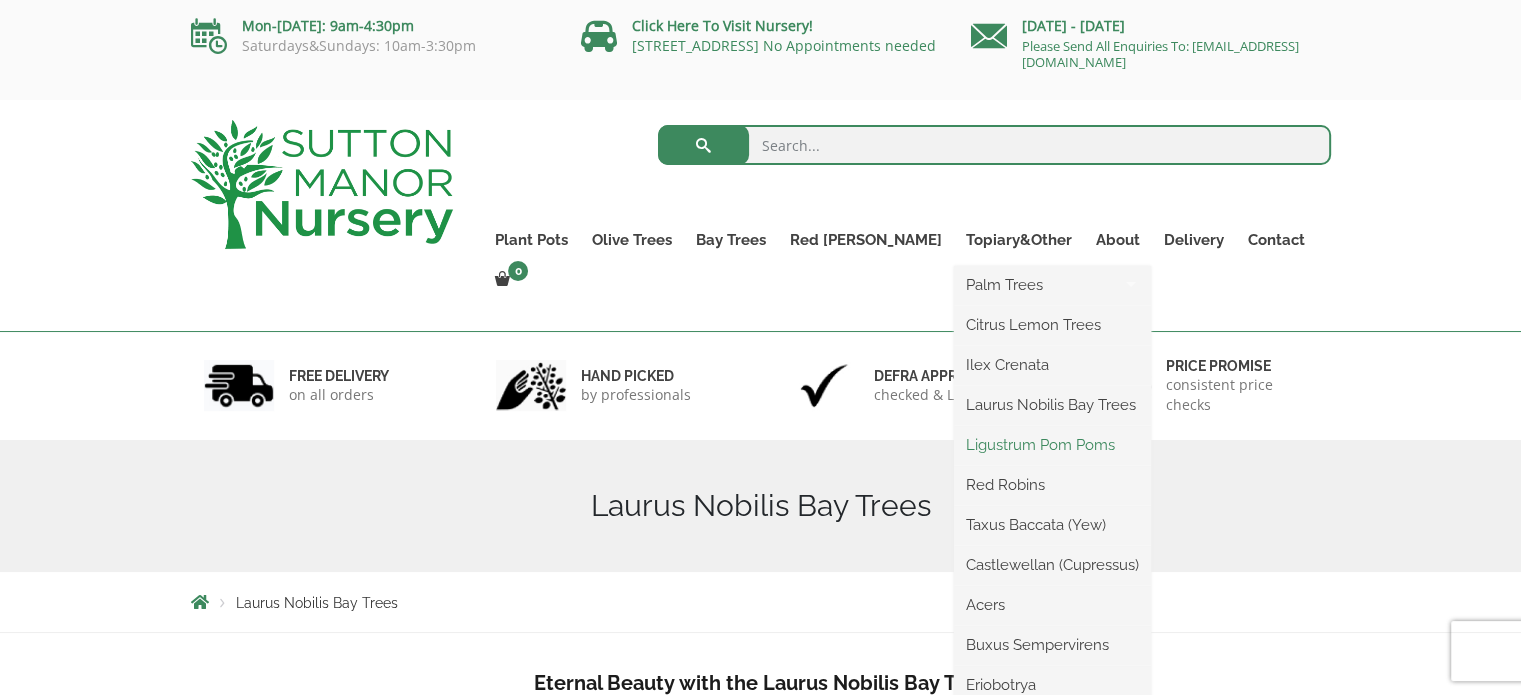 click on "Ligustrum Pom Poms" at bounding box center (1052, 445) 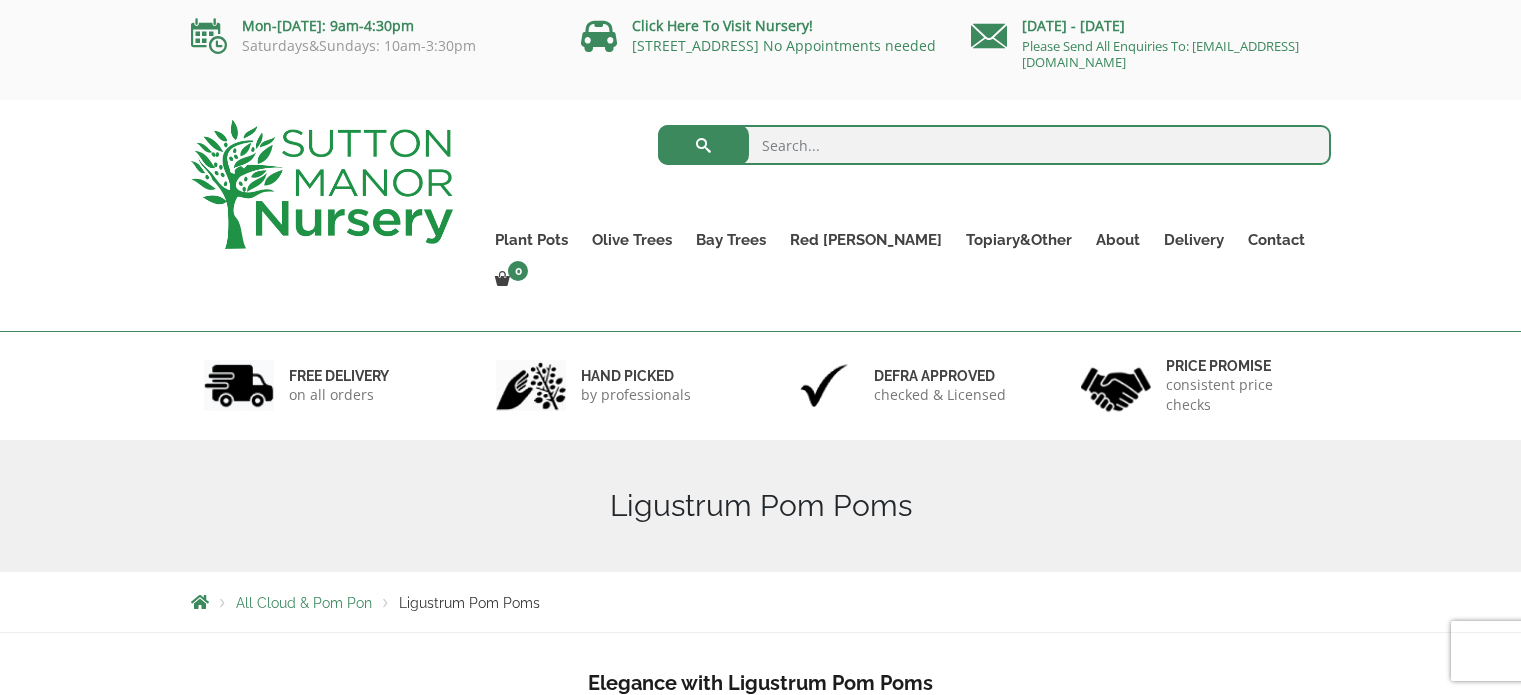 scroll, scrollTop: 0, scrollLeft: 0, axis: both 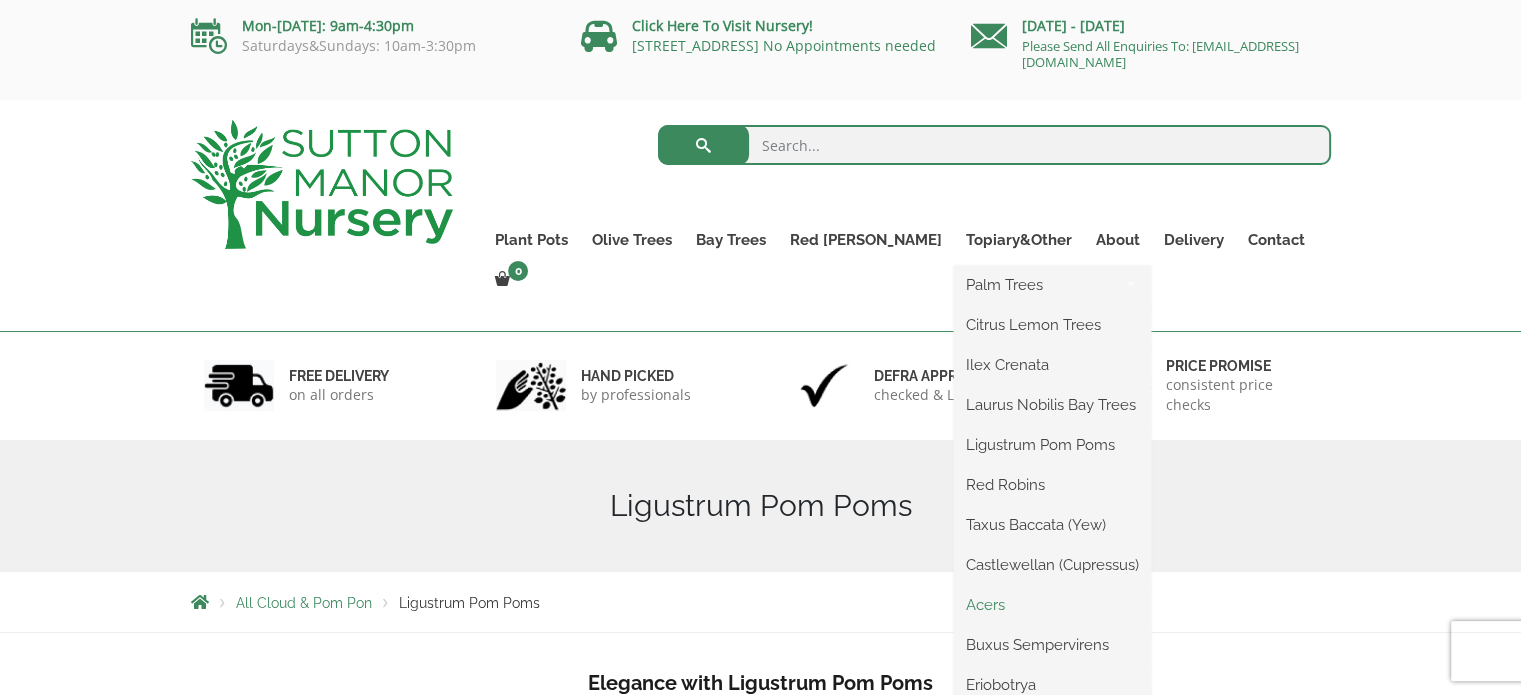 click on "Acers" at bounding box center (1052, 605) 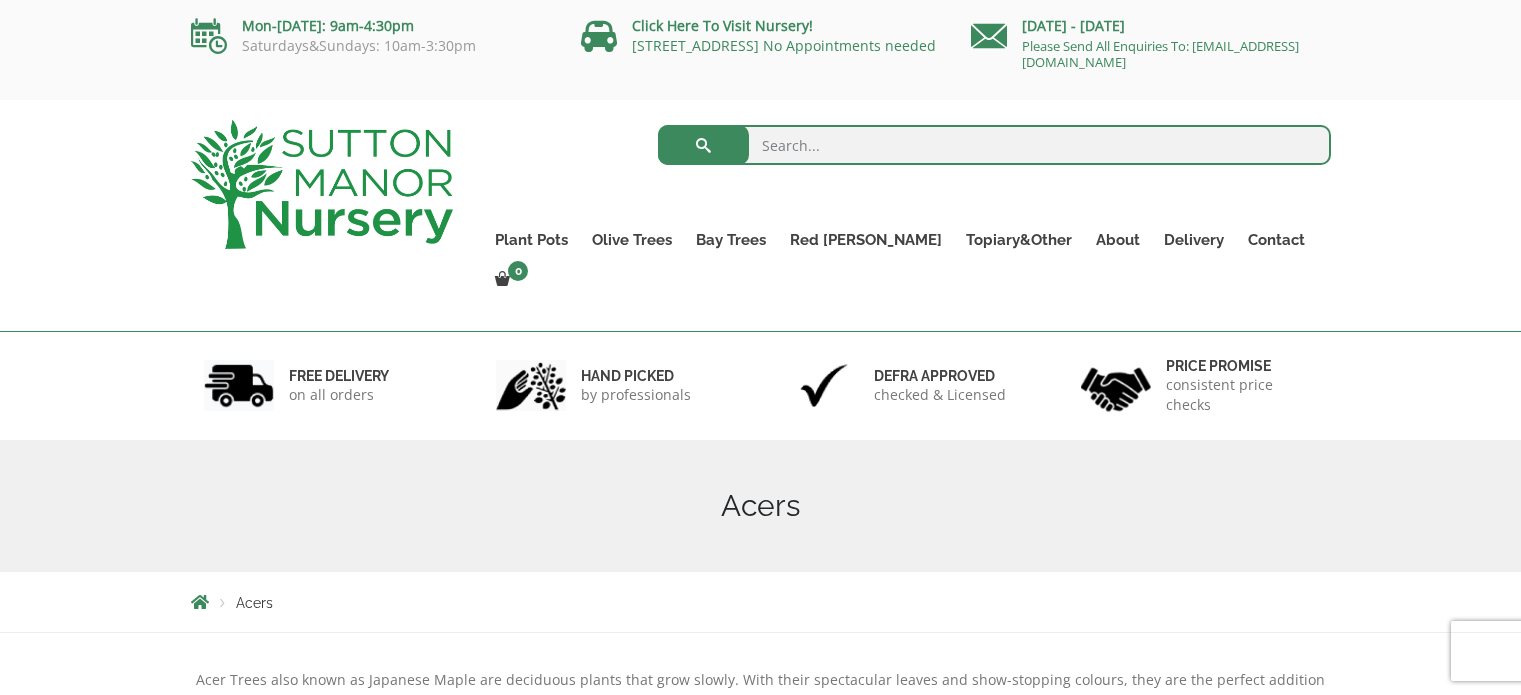 scroll, scrollTop: 0, scrollLeft: 0, axis: both 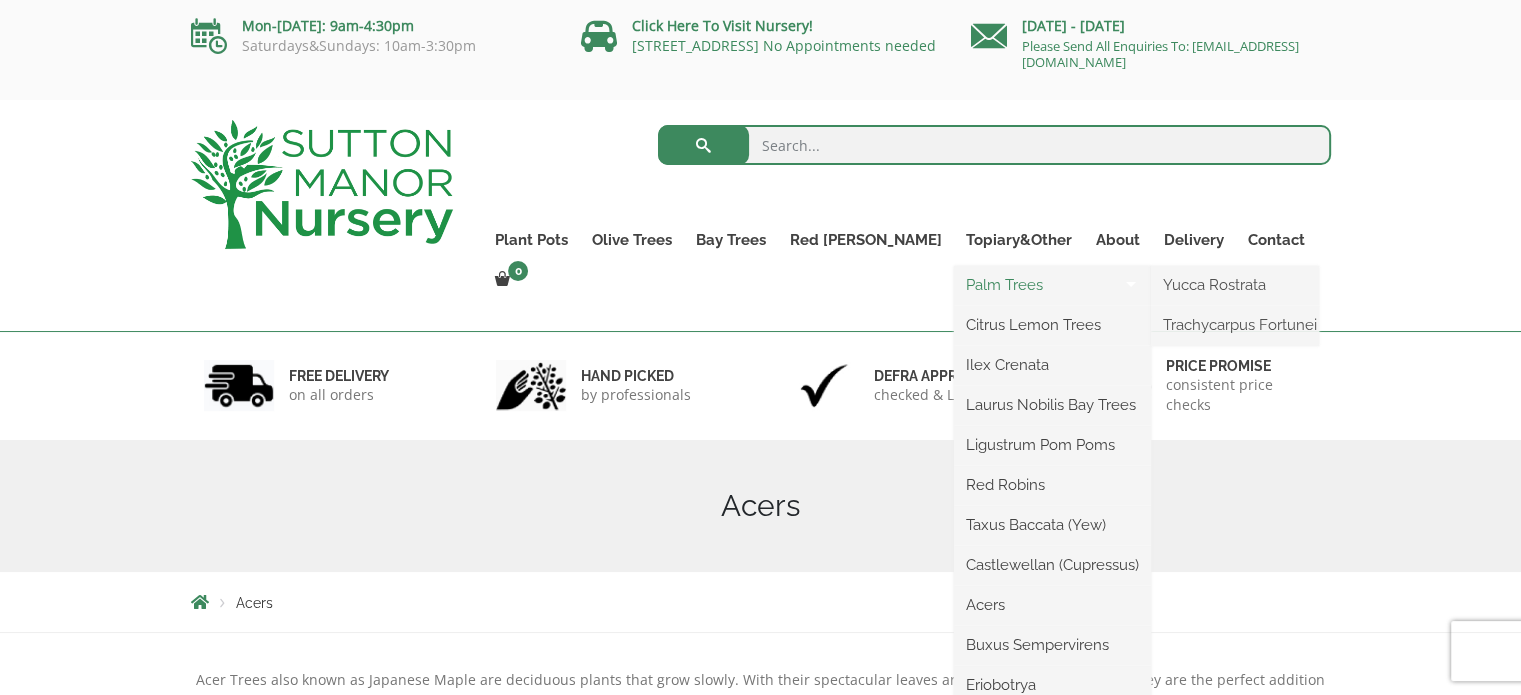 click on "Palm Trees" at bounding box center (1052, 285) 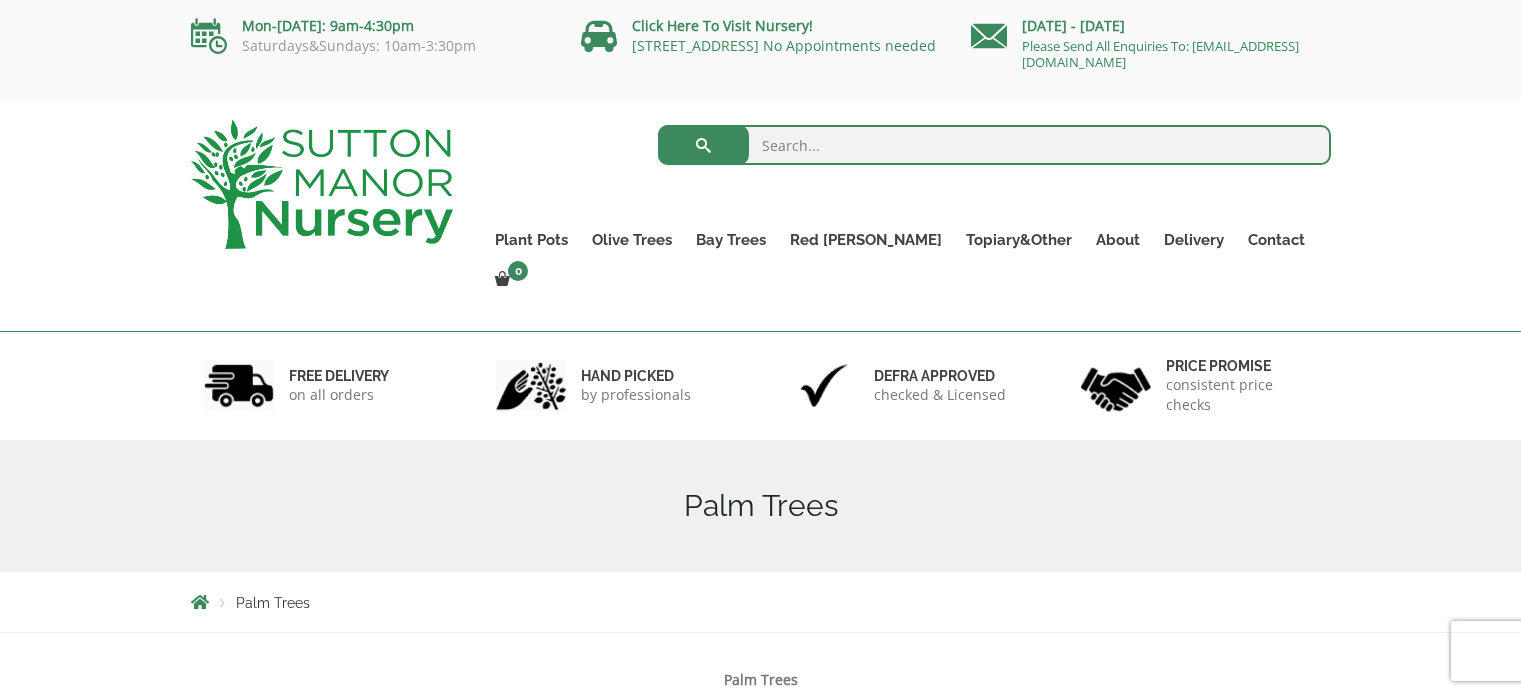 scroll, scrollTop: 0, scrollLeft: 0, axis: both 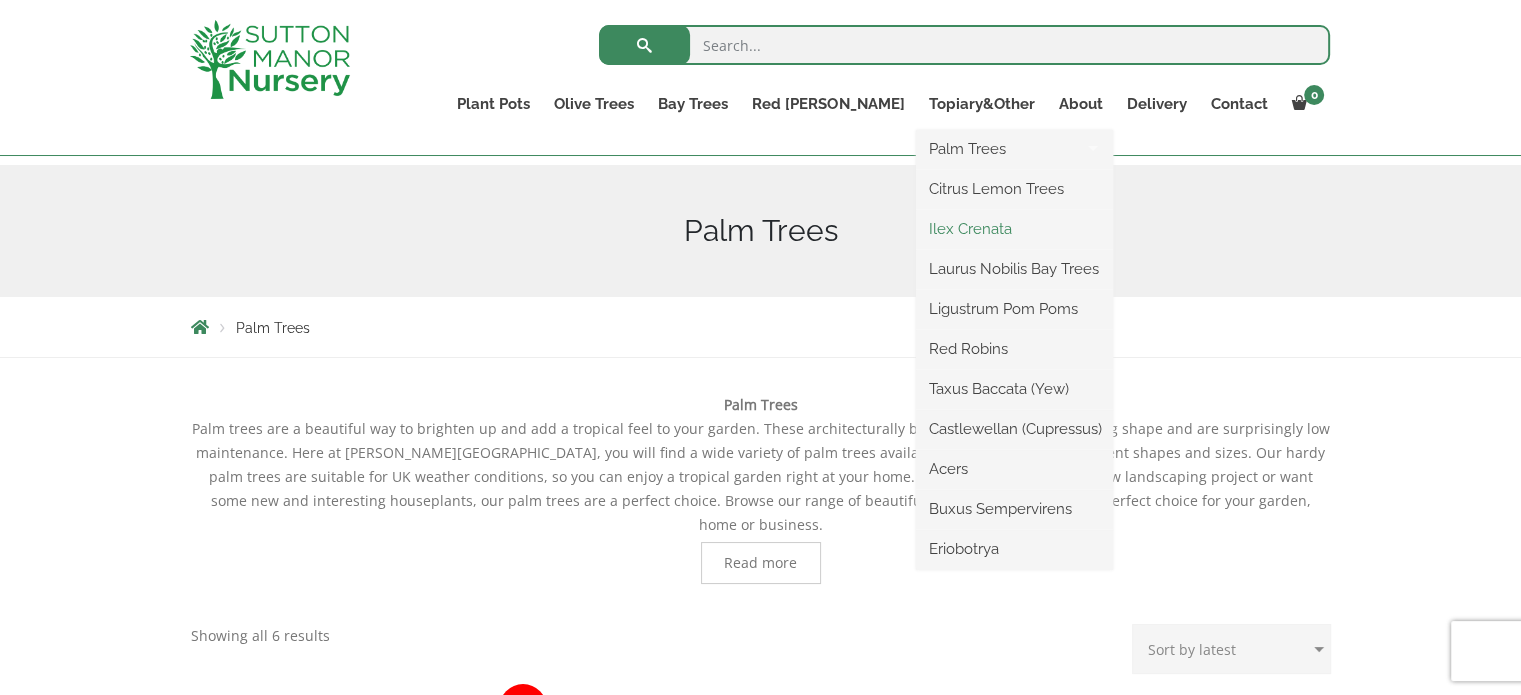 click on "Ilex Crenata" at bounding box center [1014, 229] 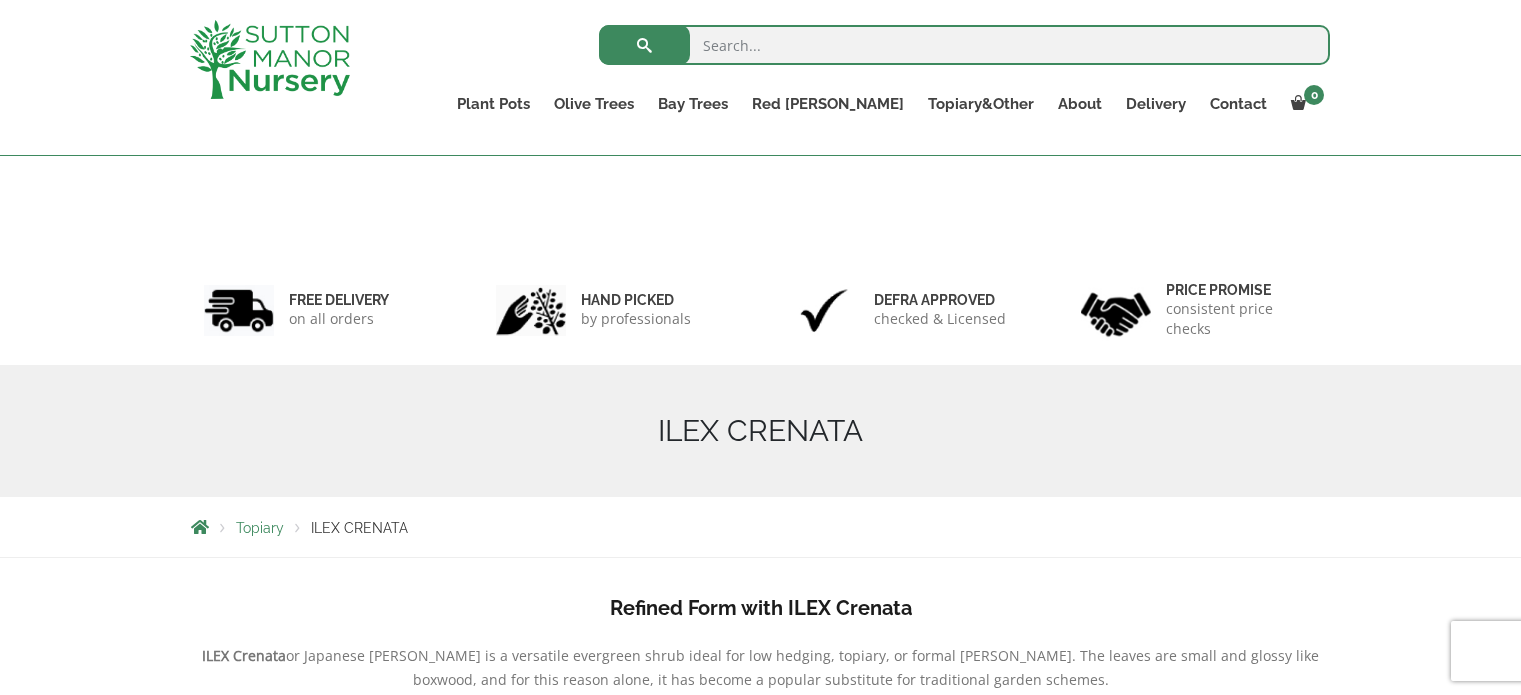 scroll, scrollTop: 300, scrollLeft: 0, axis: vertical 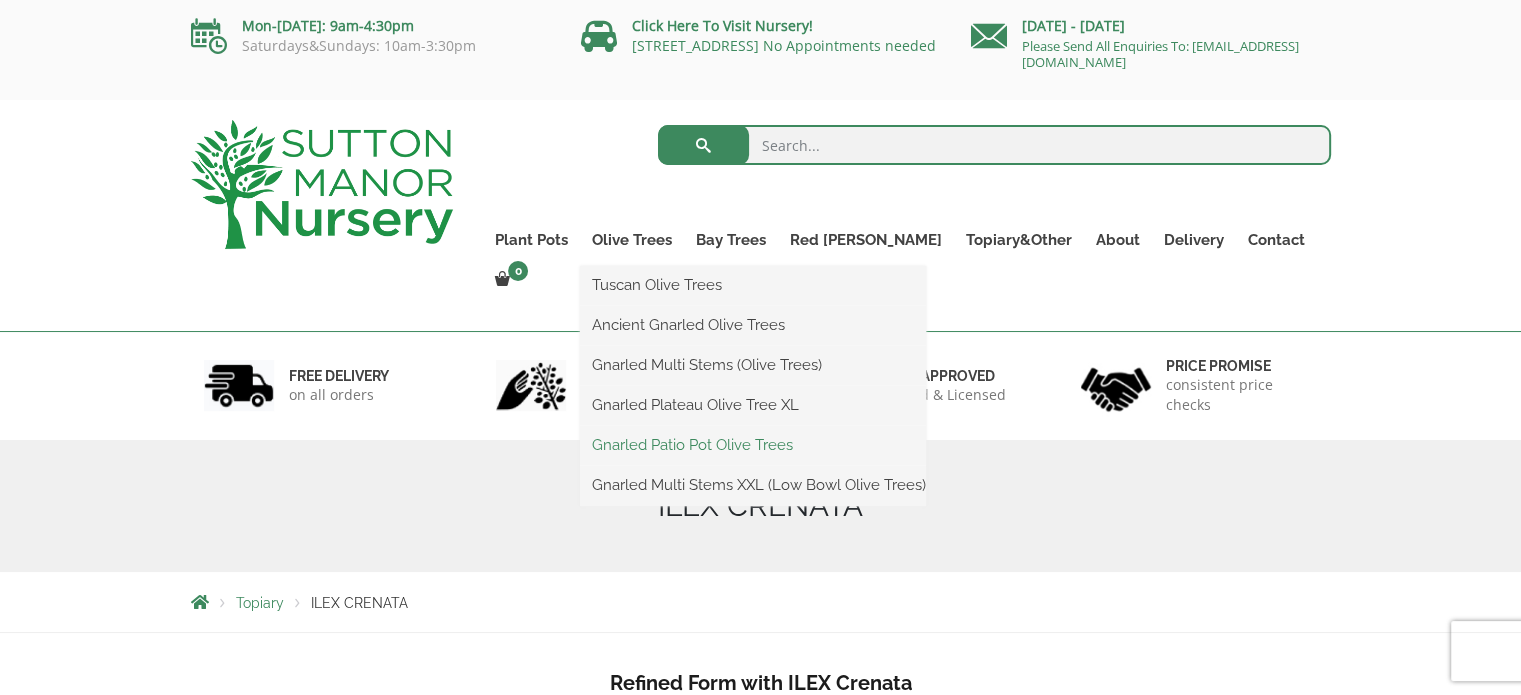 click on "Gnarled Patio Pot Olive Trees" at bounding box center (753, 445) 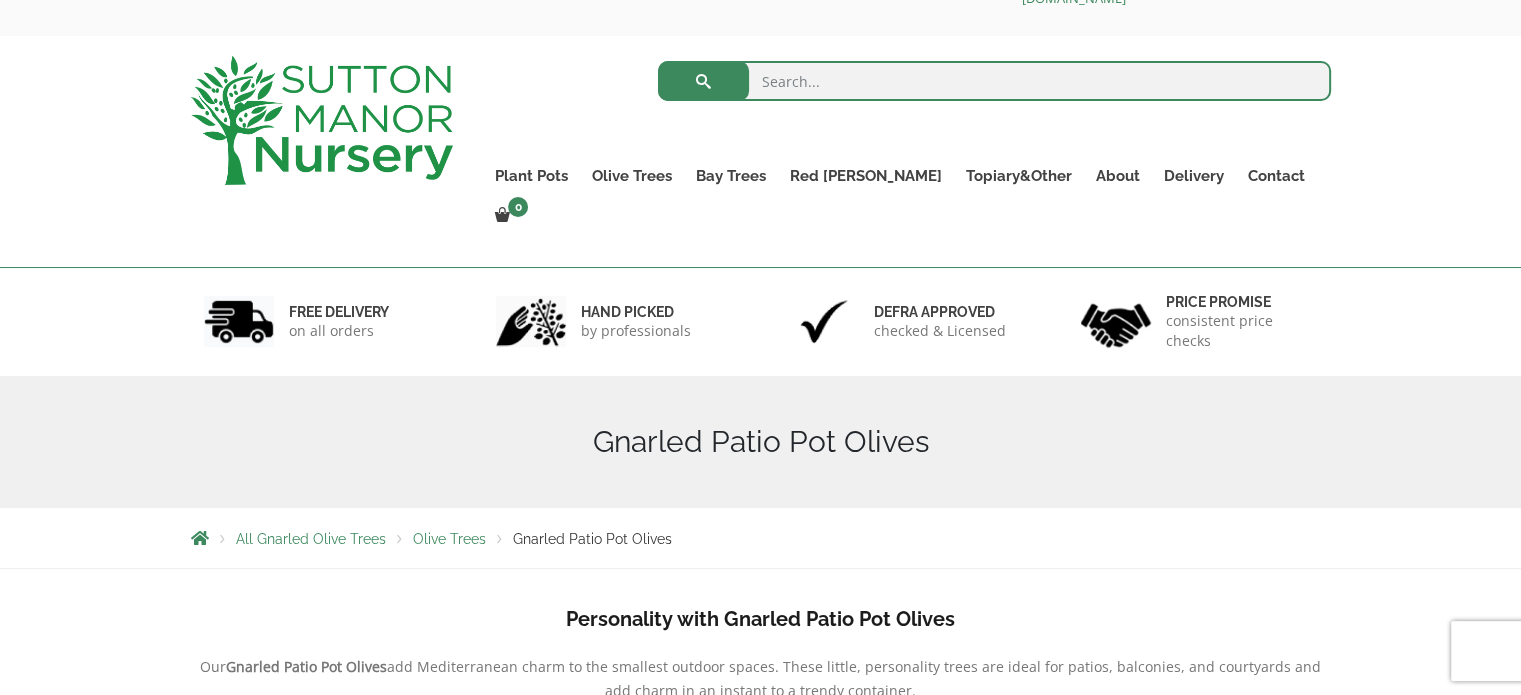 scroll, scrollTop: 0, scrollLeft: 0, axis: both 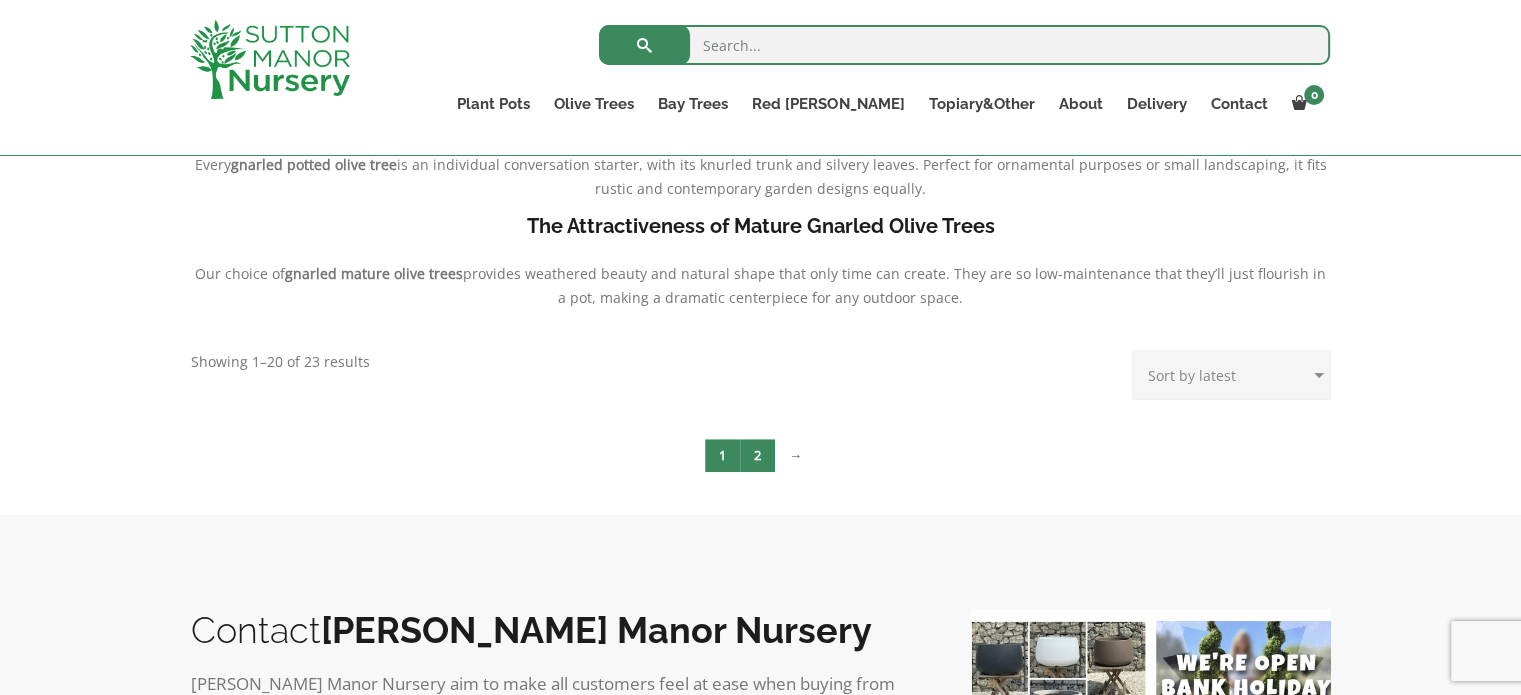 click on "2" at bounding box center (757, 455) 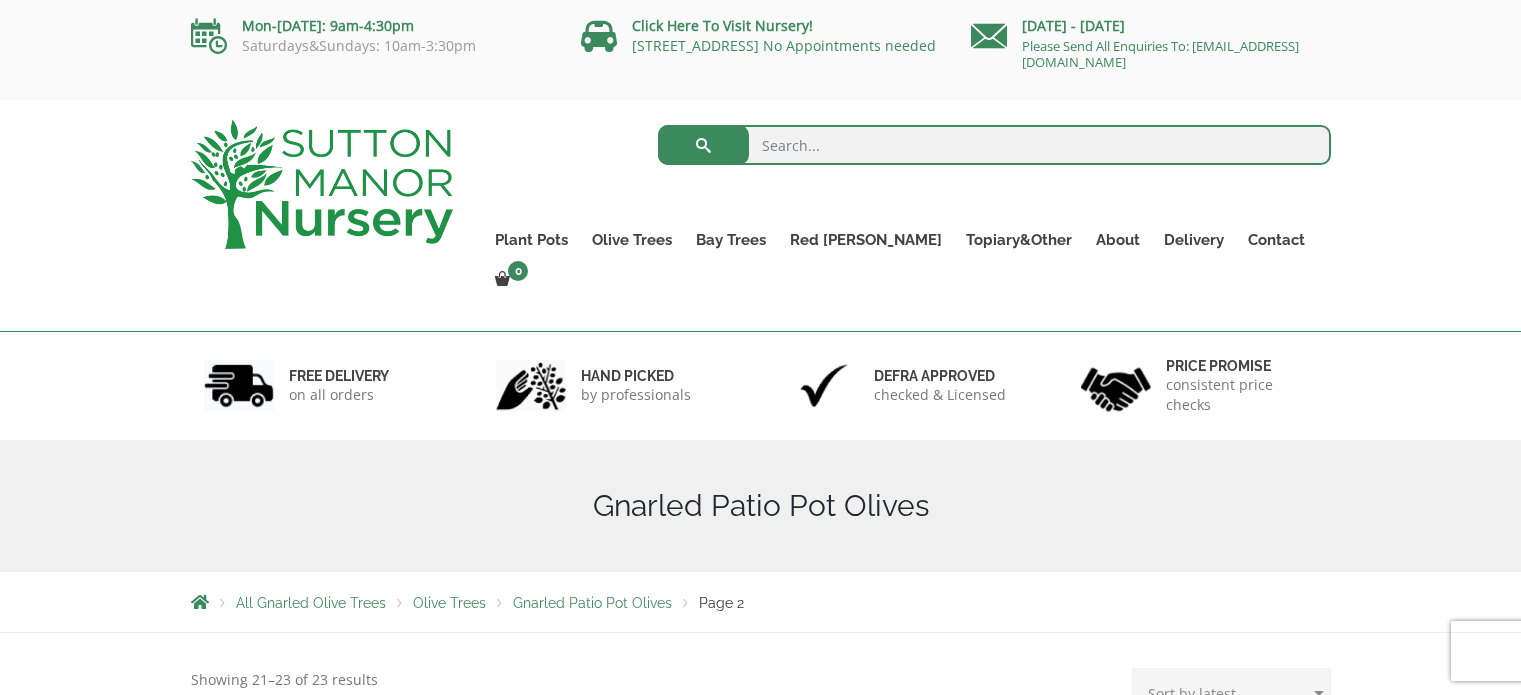 scroll, scrollTop: 0, scrollLeft: 0, axis: both 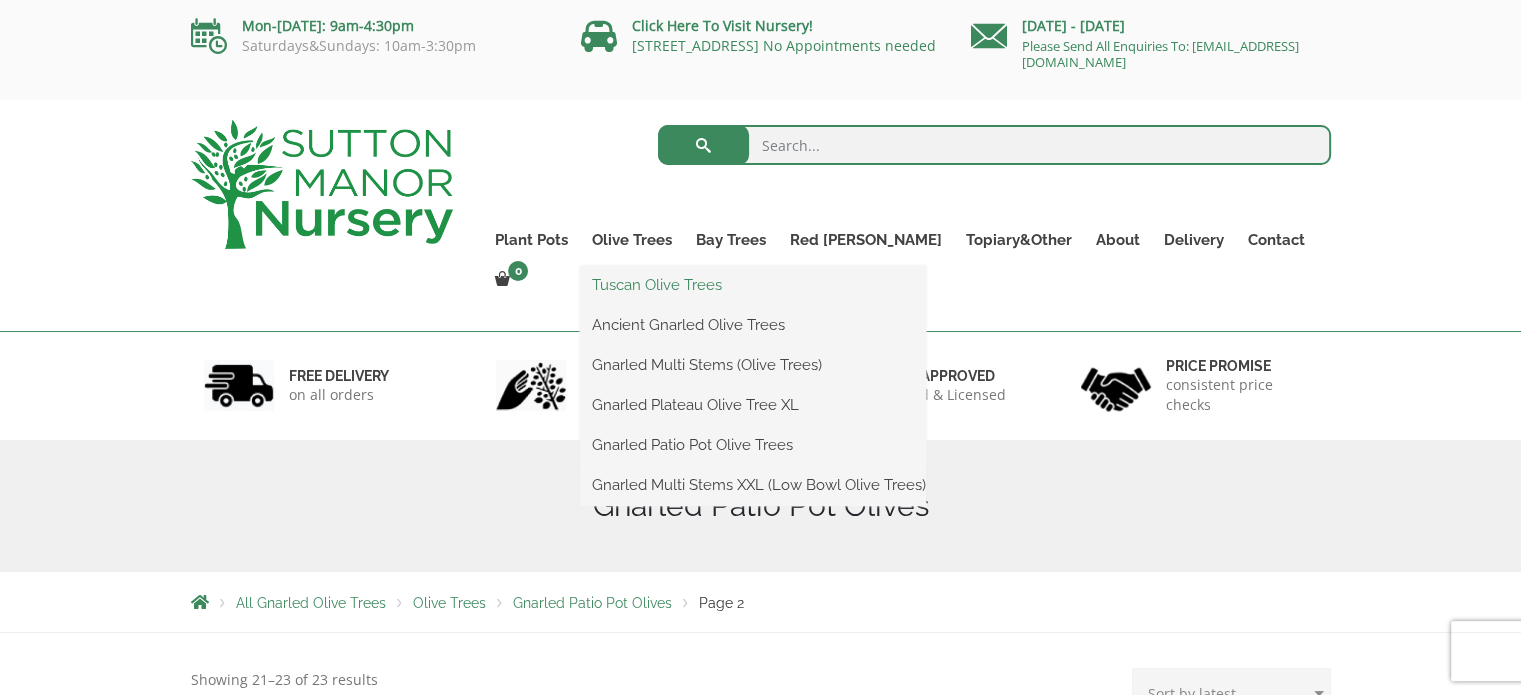 click on "Tuscan Olive Trees" at bounding box center [753, 285] 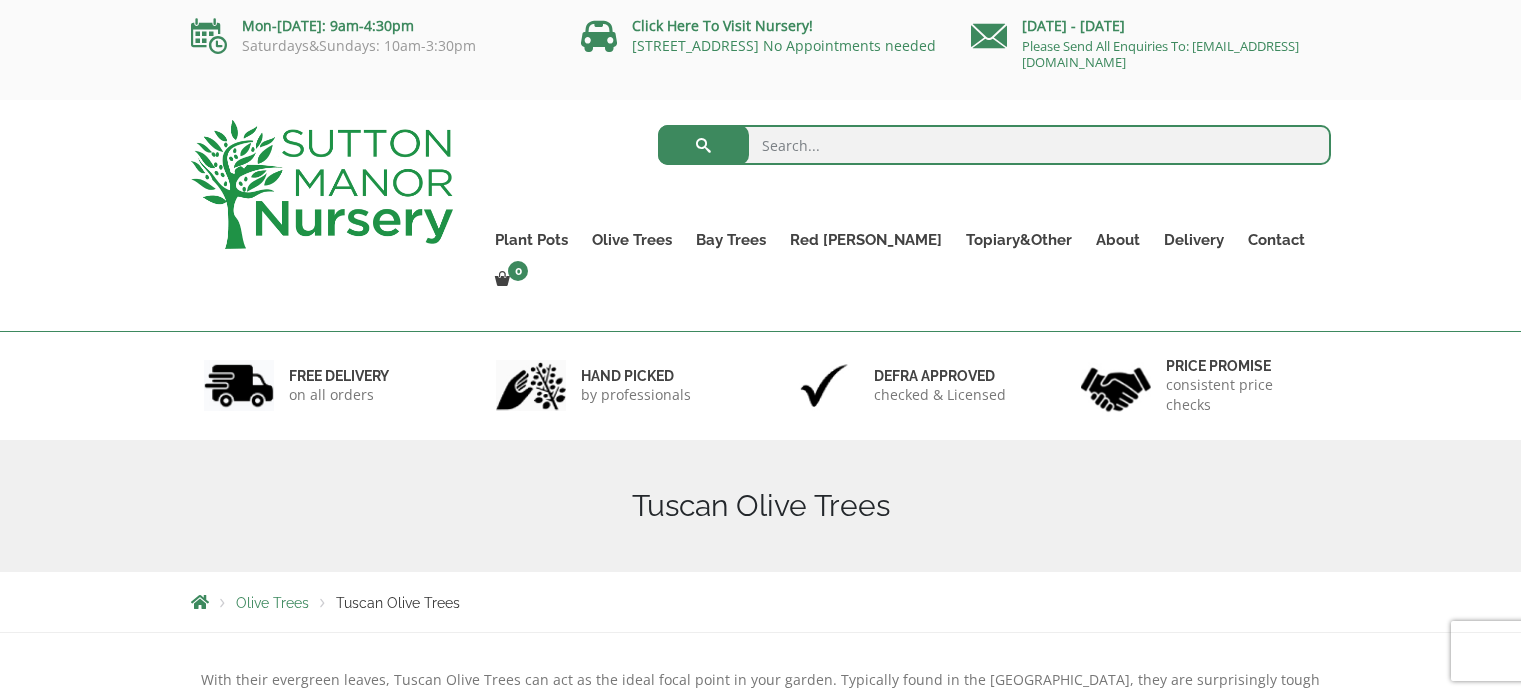 scroll, scrollTop: 0, scrollLeft: 0, axis: both 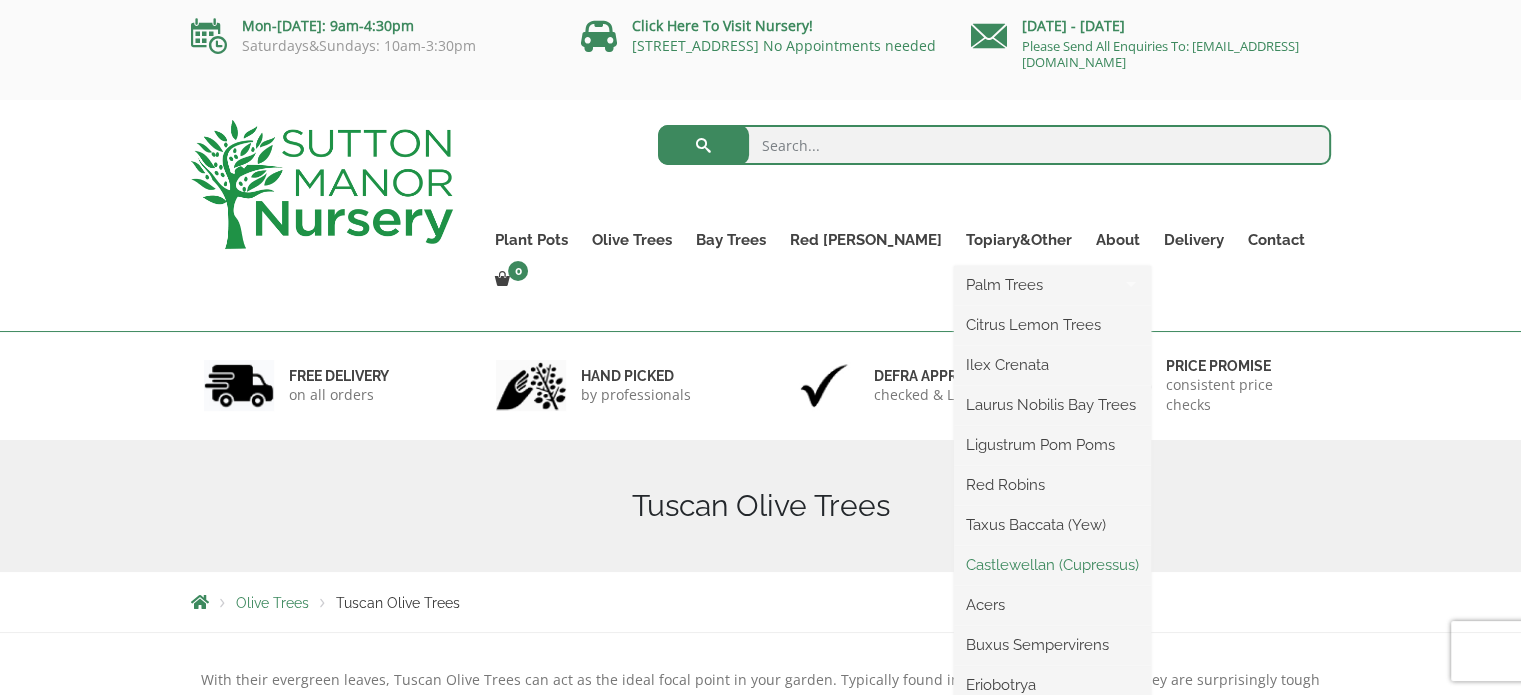 click on "Castlewellan (Cupressus)" at bounding box center (1052, 565) 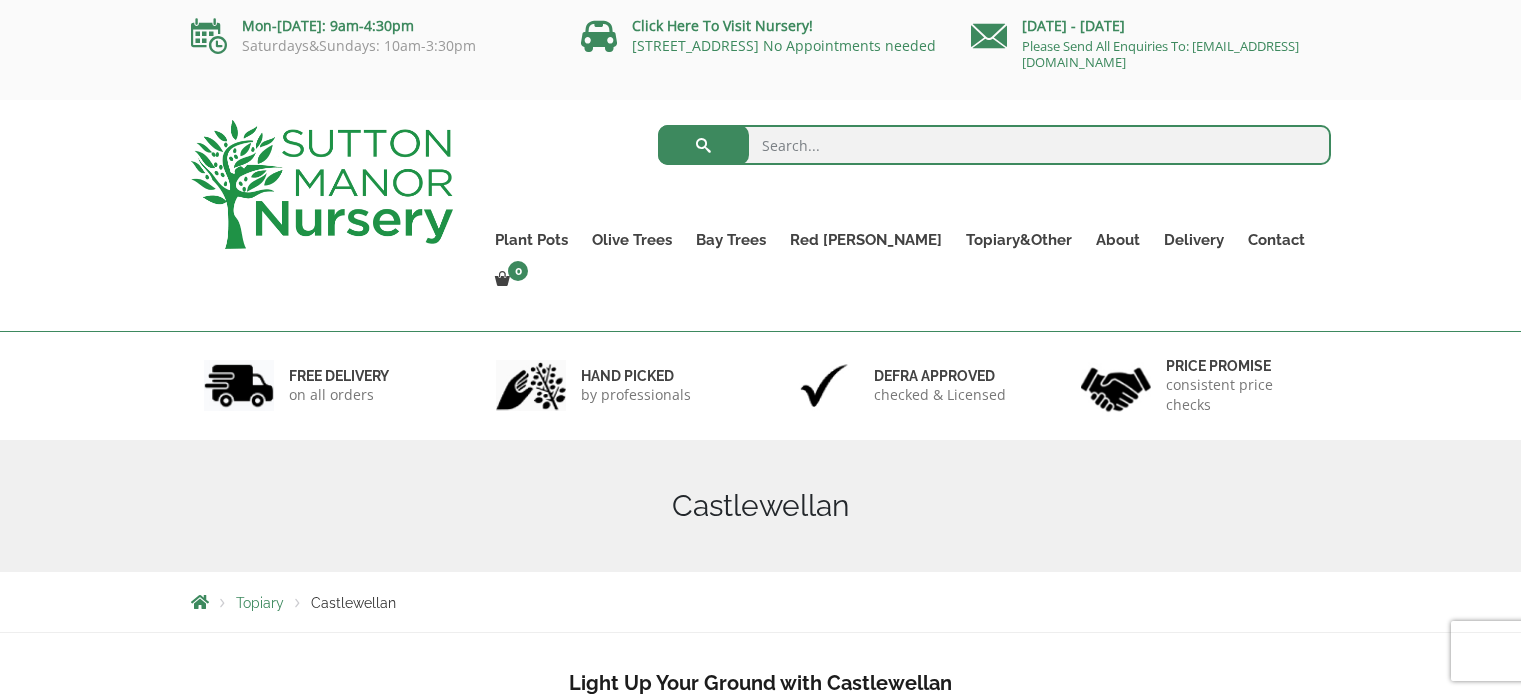 scroll, scrollTop: 0, scrollLeft: 0, axis: both 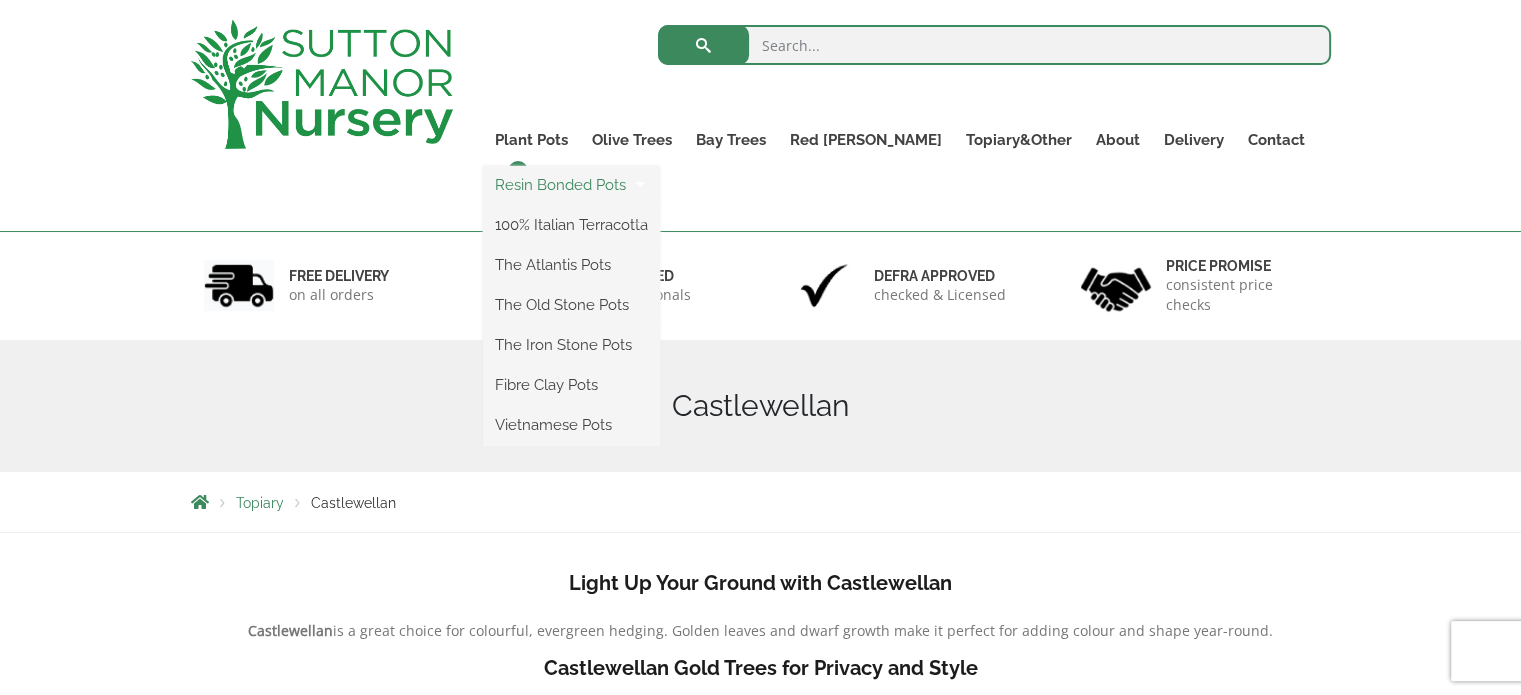 click on "Resin Bonded Pots" at bounding box center [571, 185] 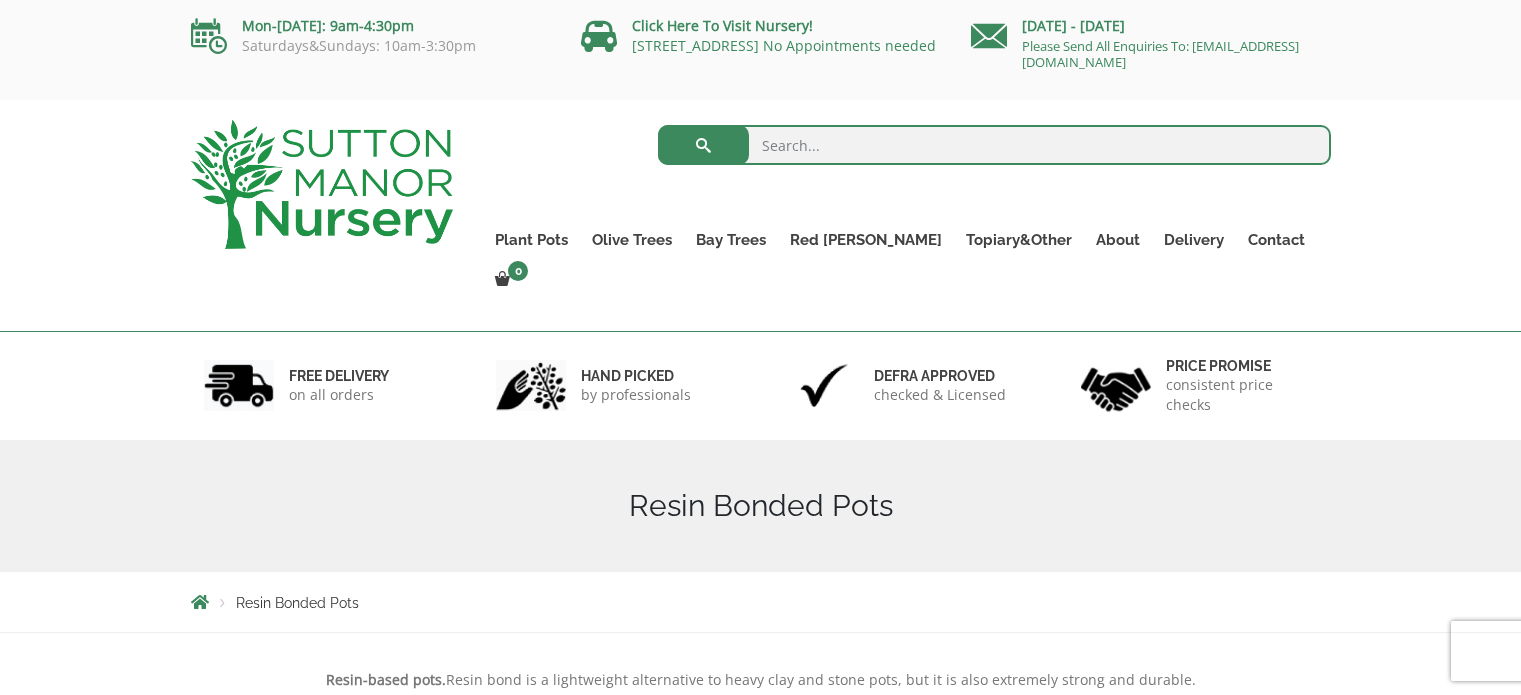 scroll, scrollTop: 0, scrollLeft: 0, axis: both 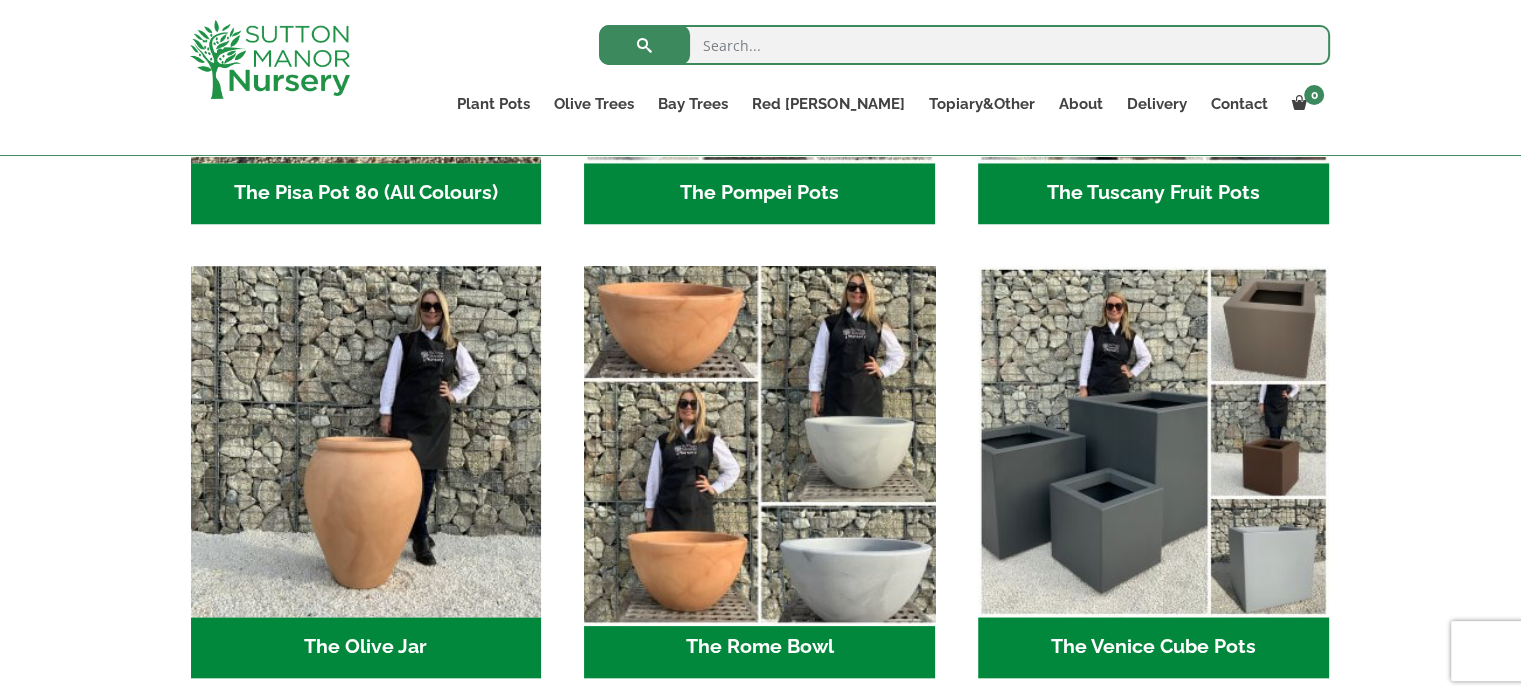 click at bounding box center (760, 441) 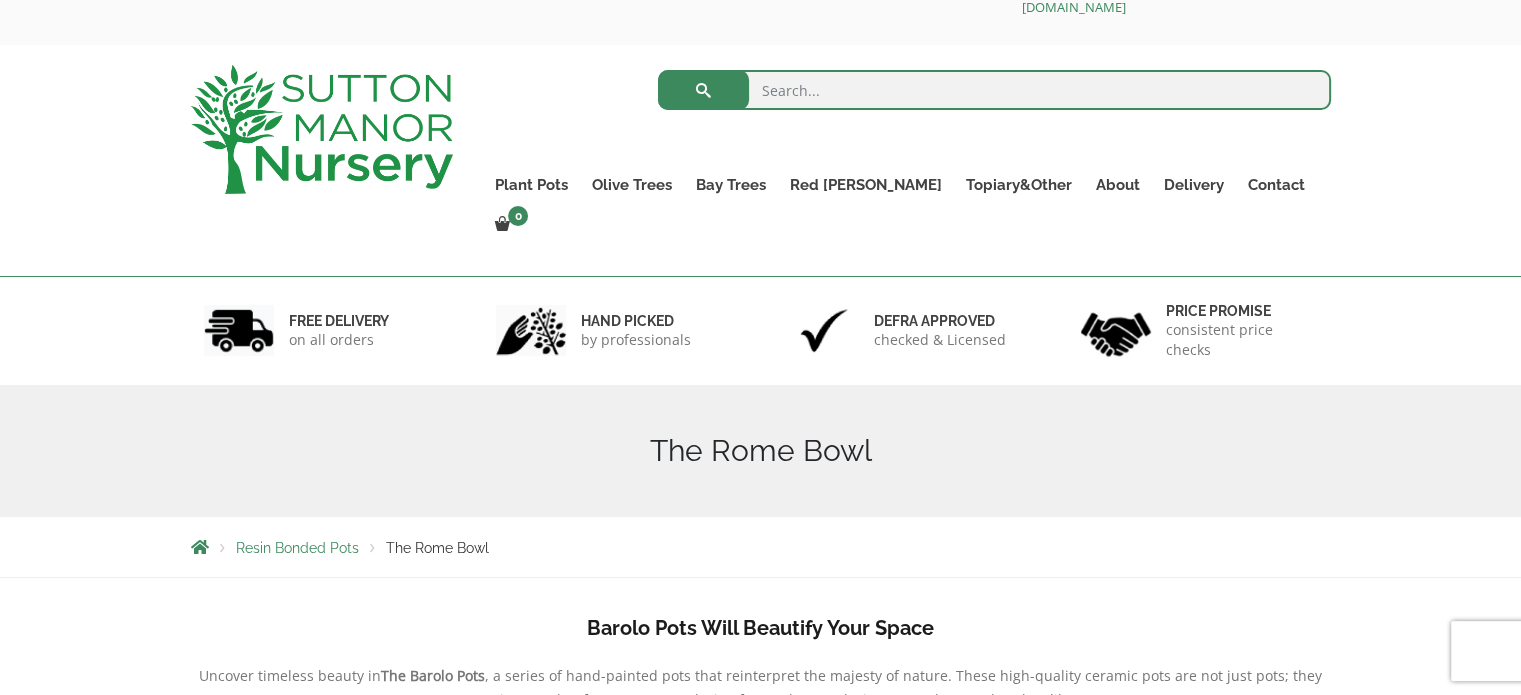 scroll, scrollTop: 0, scrollLeft: 0, axis: both 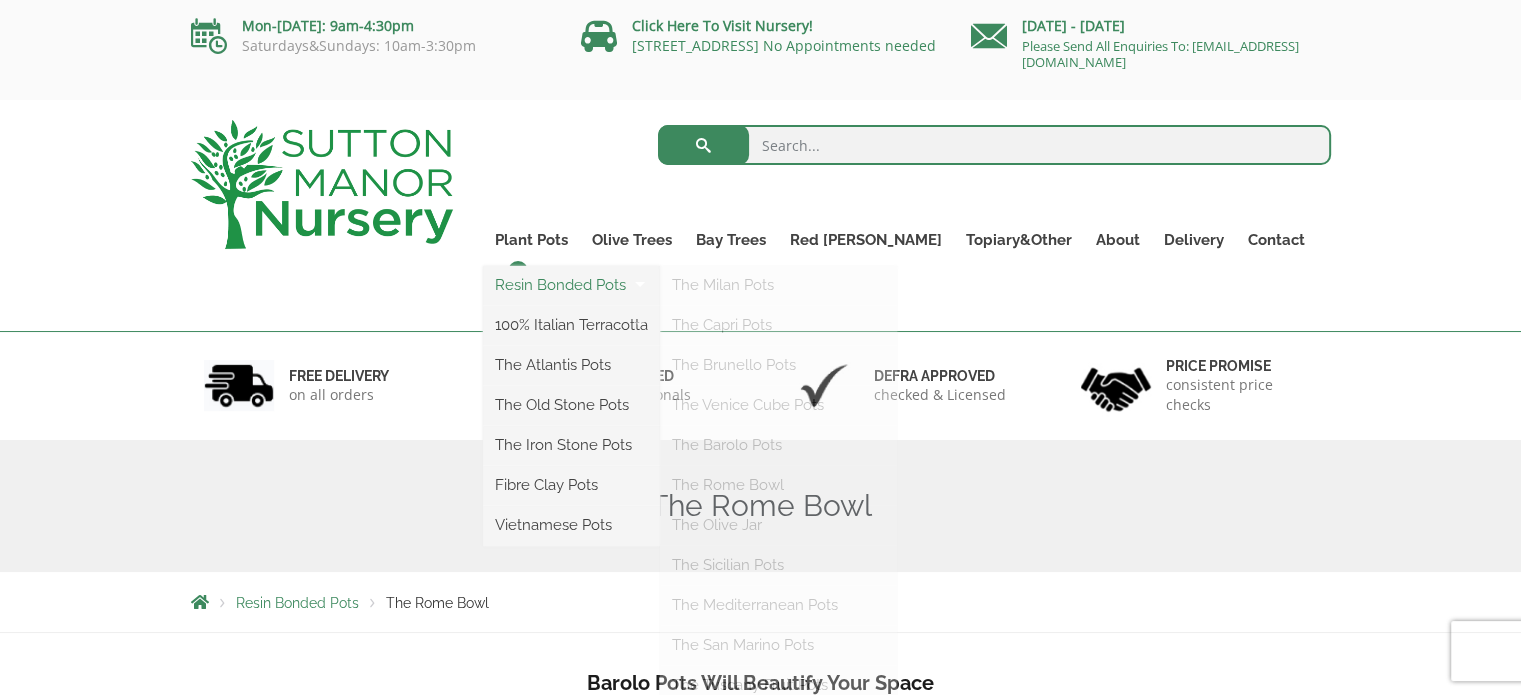 click on "Resin Bonded Pots" at bounding box center [571, 285] 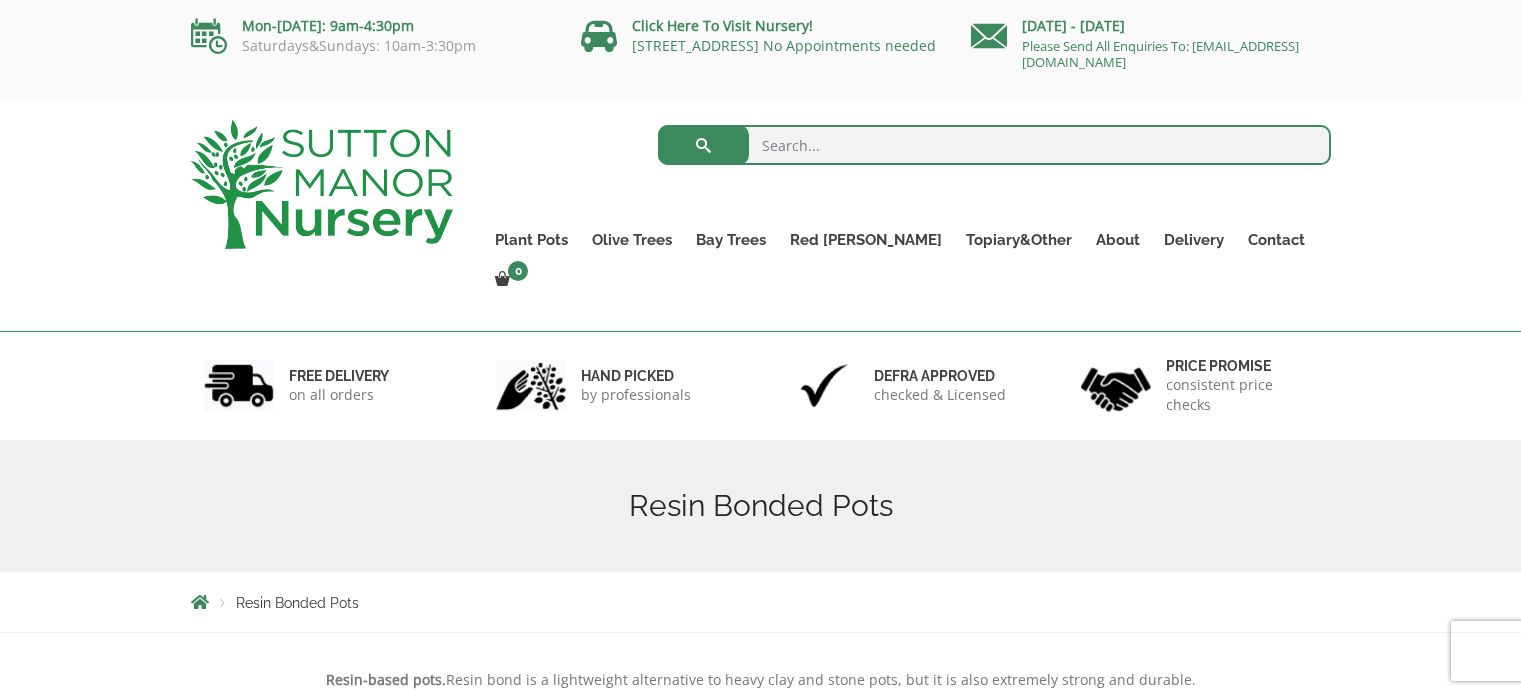 scroll, scrollTop: 0, scrollLeft: 0, axis: both 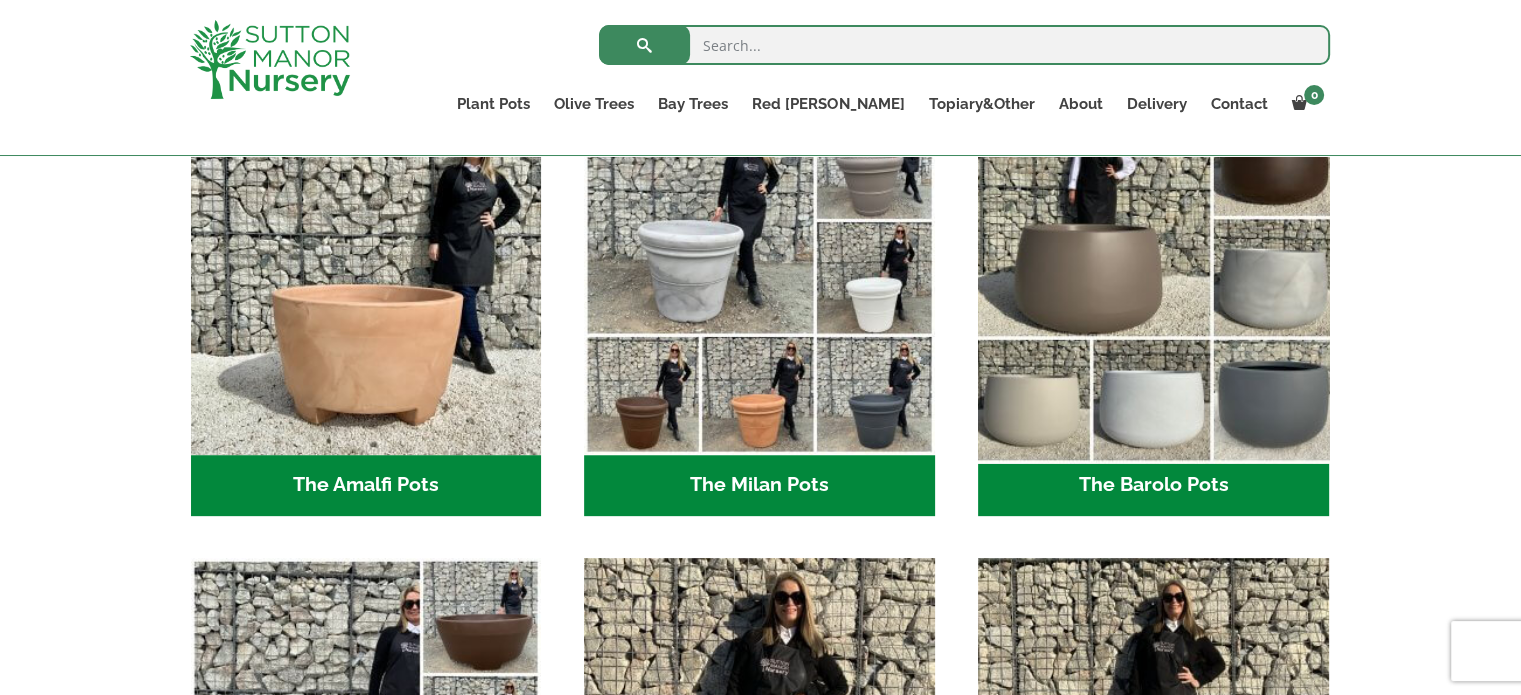 click at bounding box center [1153, 279] 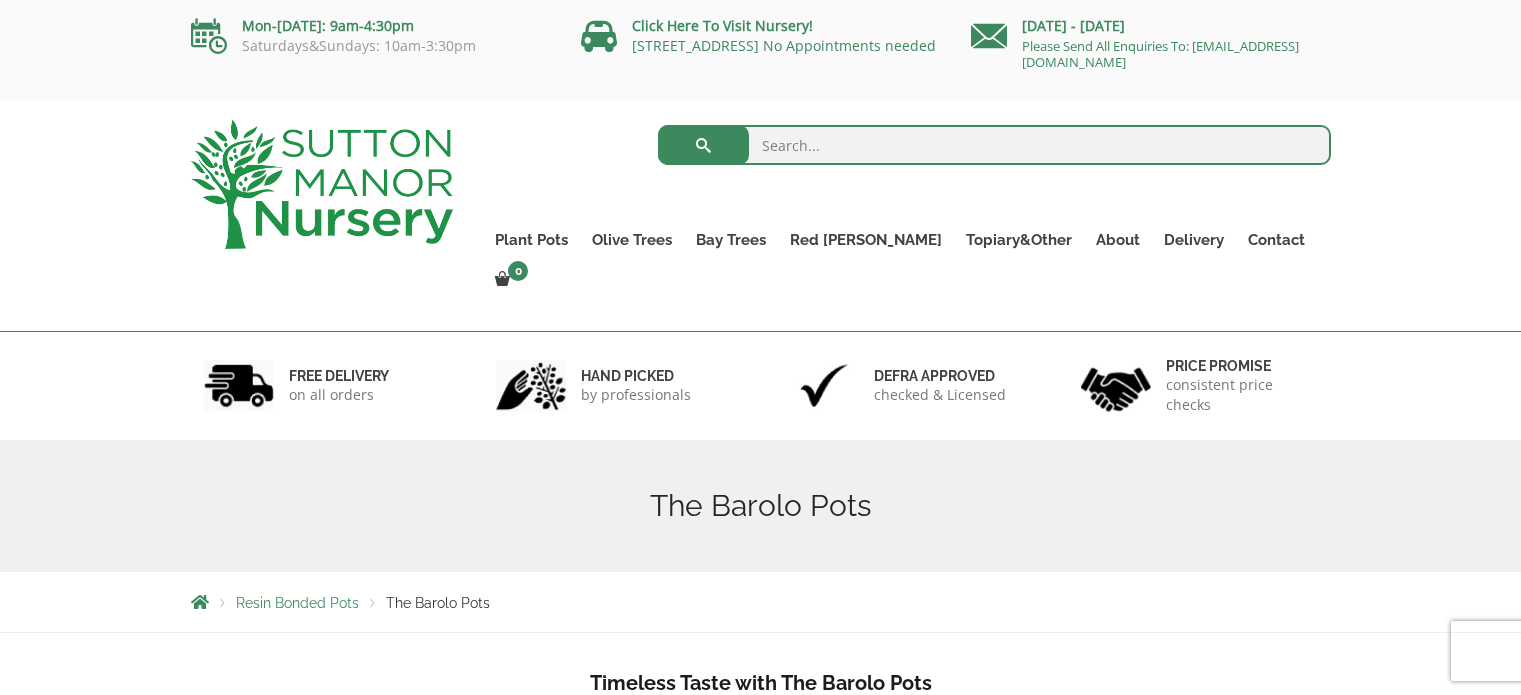 scroll, scrollTop: 0, scrollLeft: 0, axis: both 